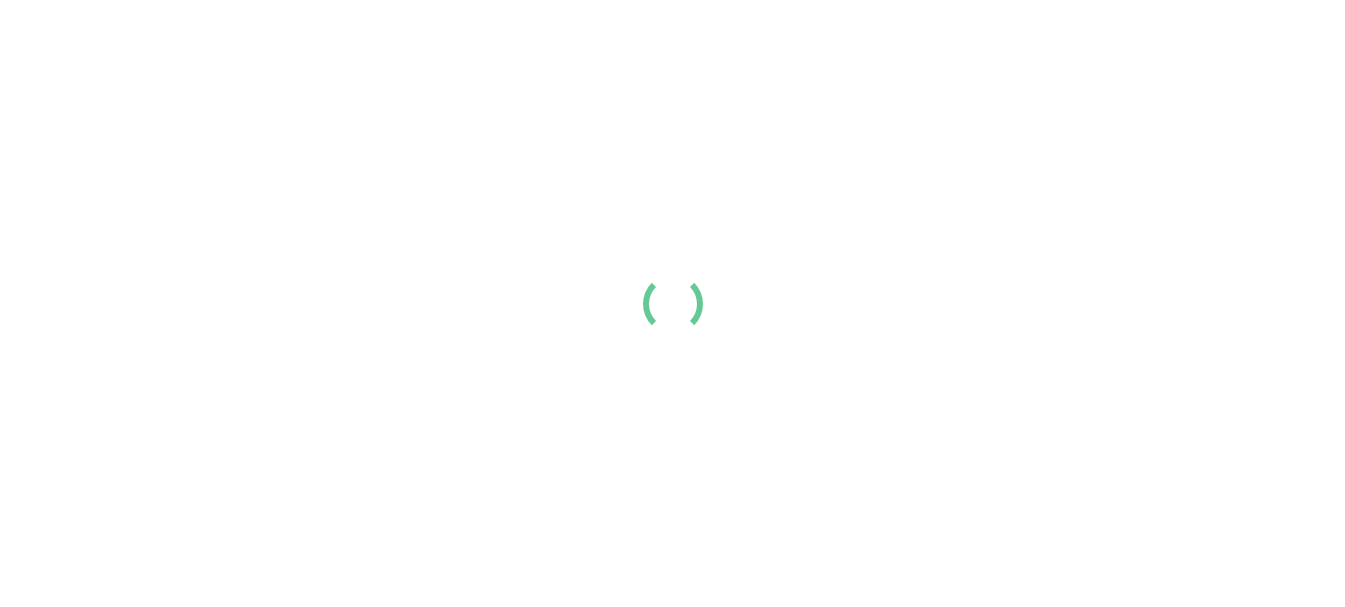scroll, scrollTop: 0, scrollLeft: 0, axis: both 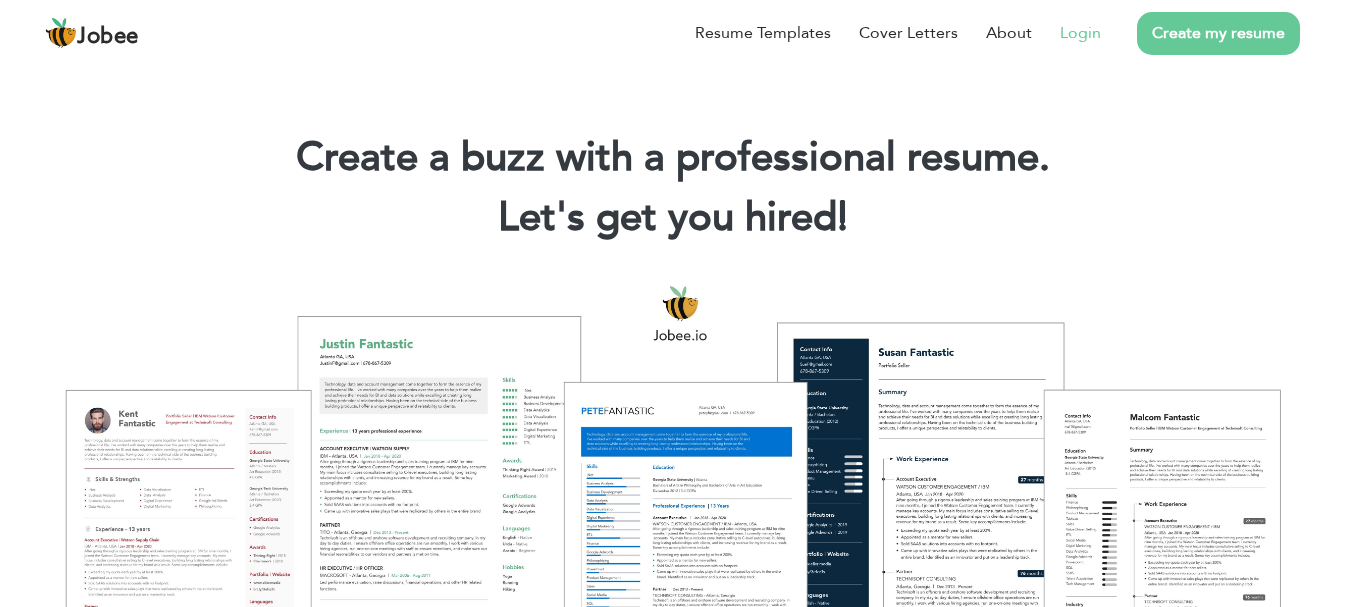 click on "Login" at bounding box center [1080, 33] 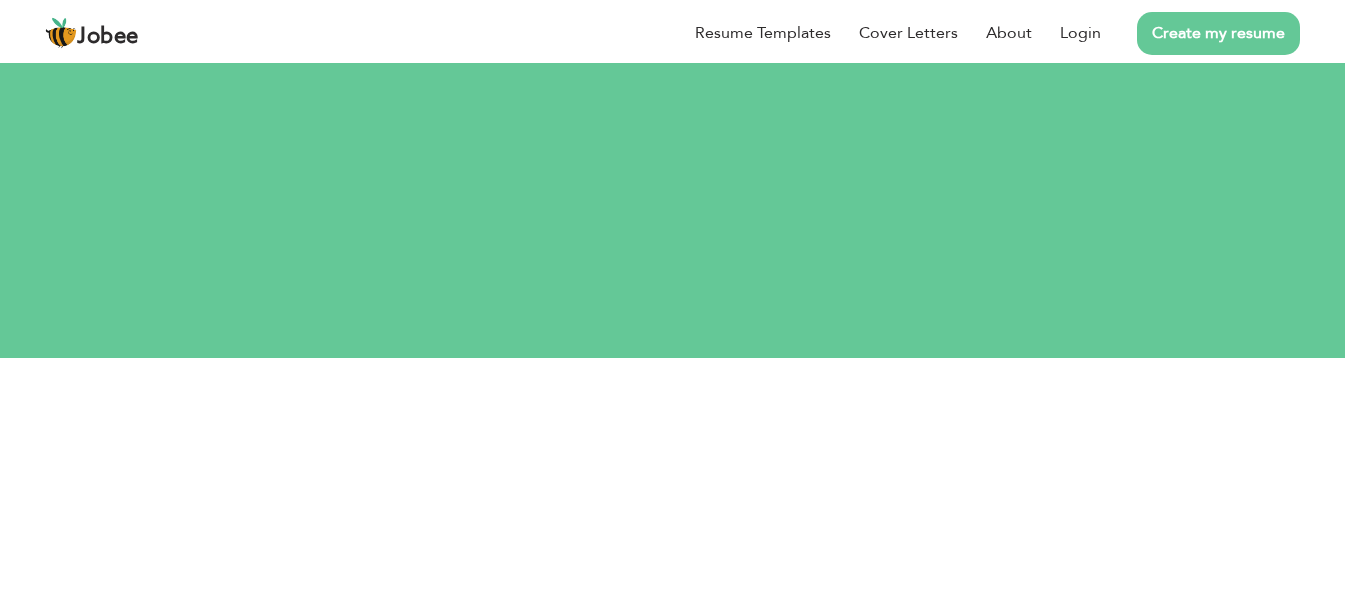 scroll, scrollTop: 0, scrollLeft: 0, axis: both 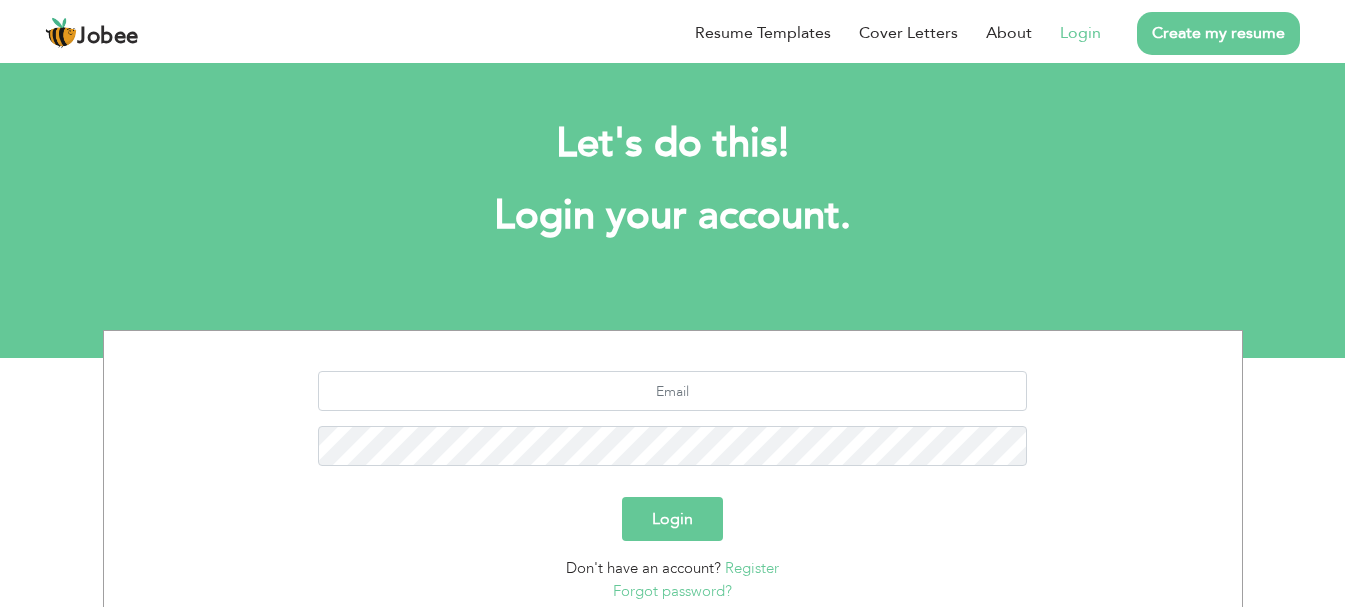 click on "Login" at bounding box center (1080, 33) 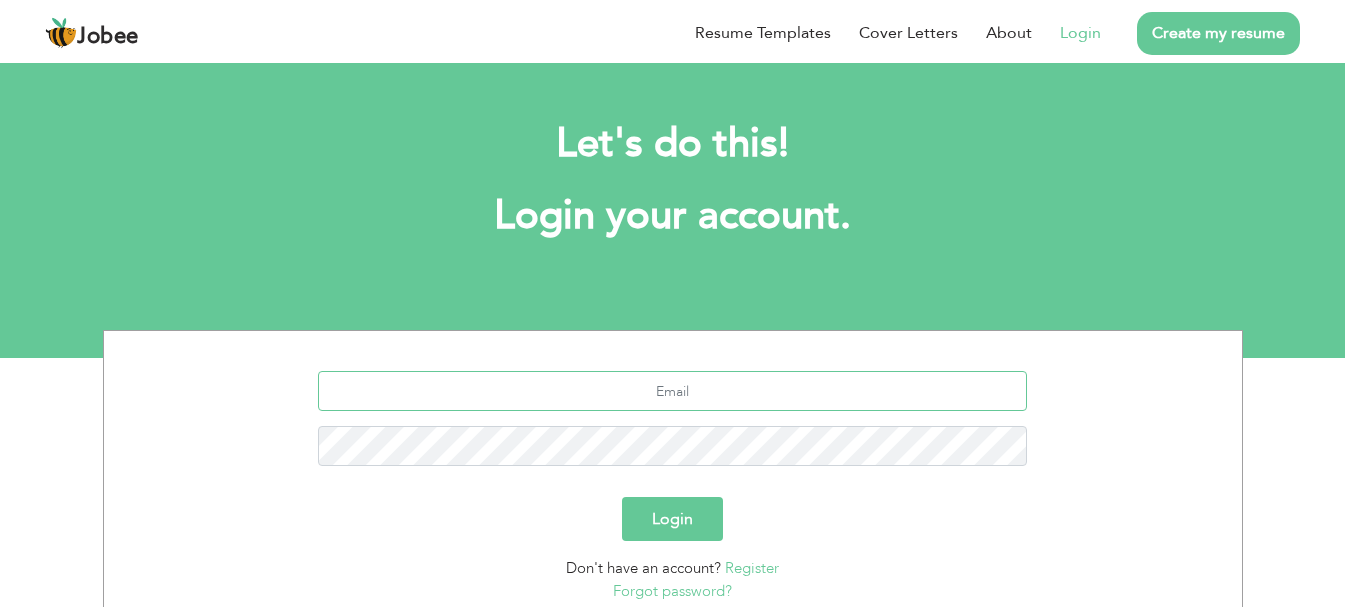 click at bounding box center (672, 391) 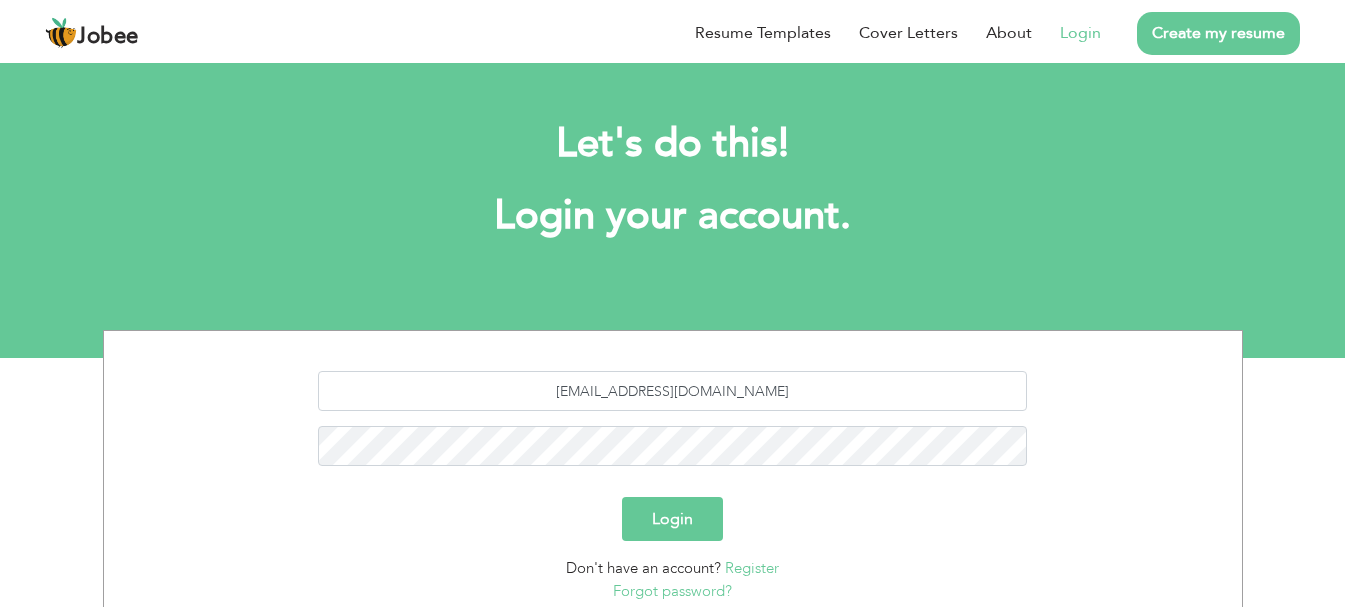 click on "Login" at bounding box center [672, 519] 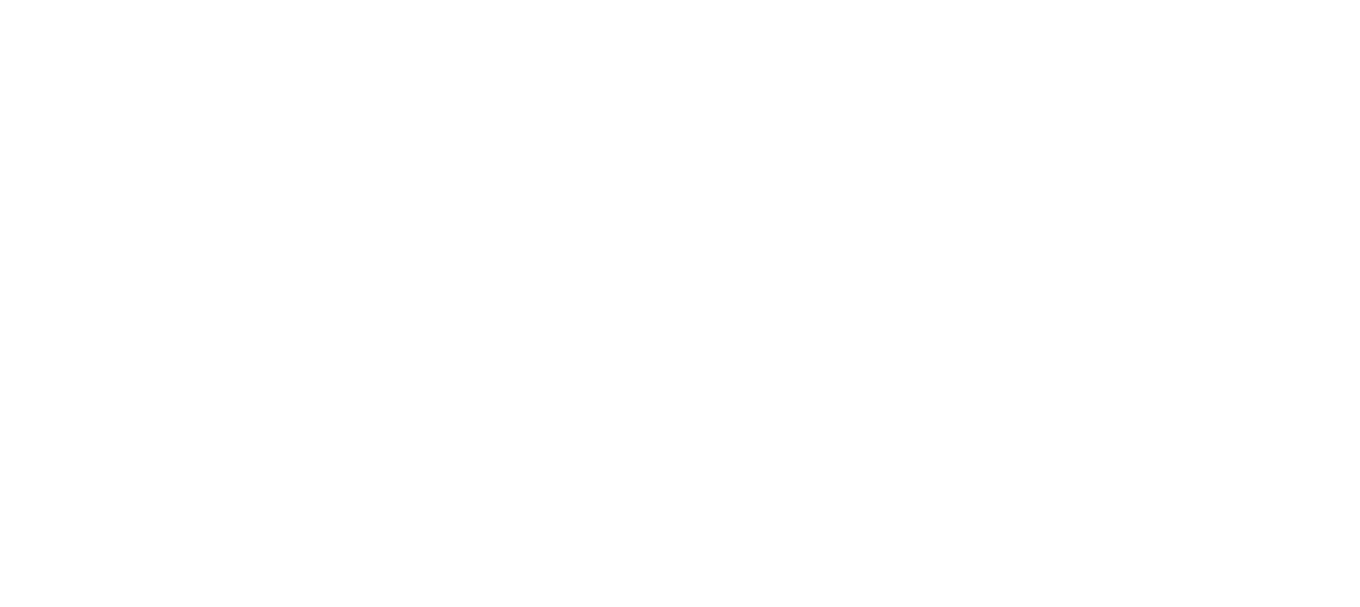 scroll, scrollTop: 0, scrollLeft: 0, axis: both 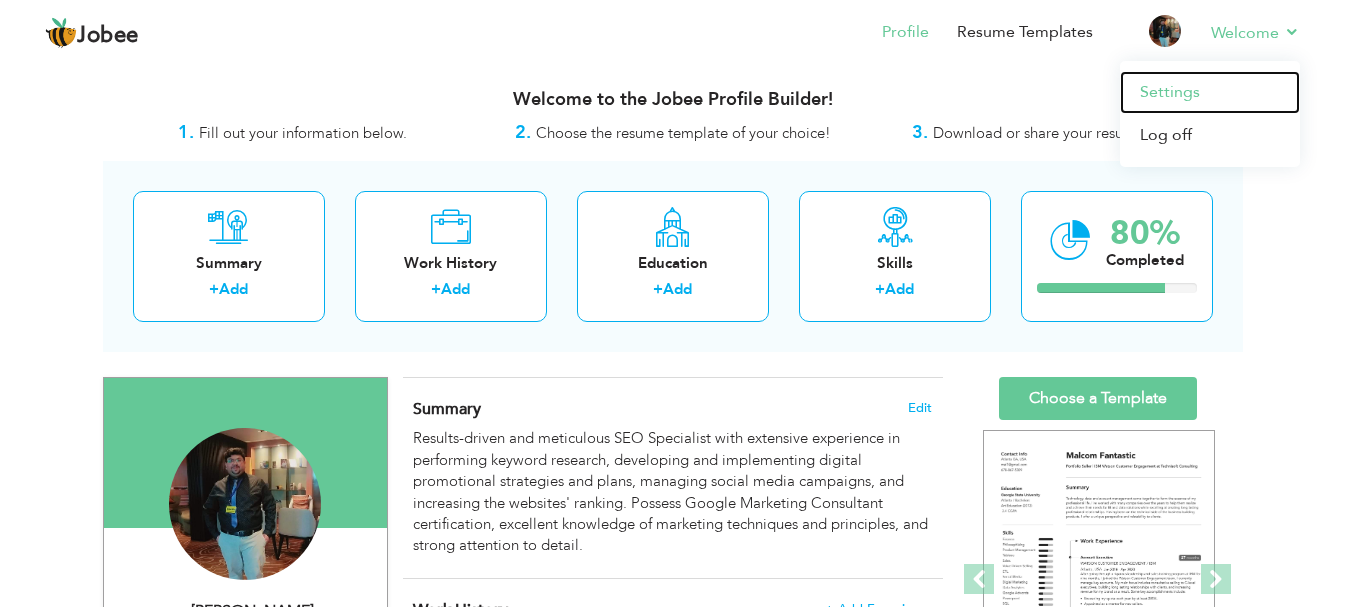 click on "Settings" at bounding box center [1210, 92] 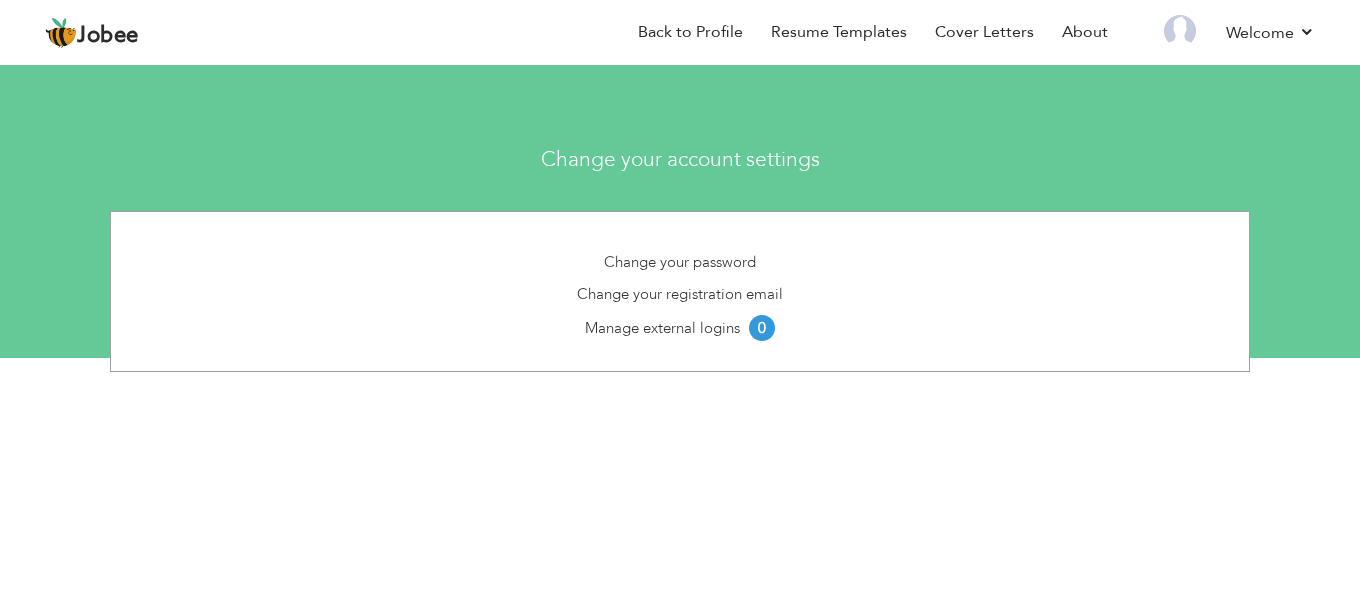 scroll, scrollTop: 0, scrollLeft: 0, axis: both 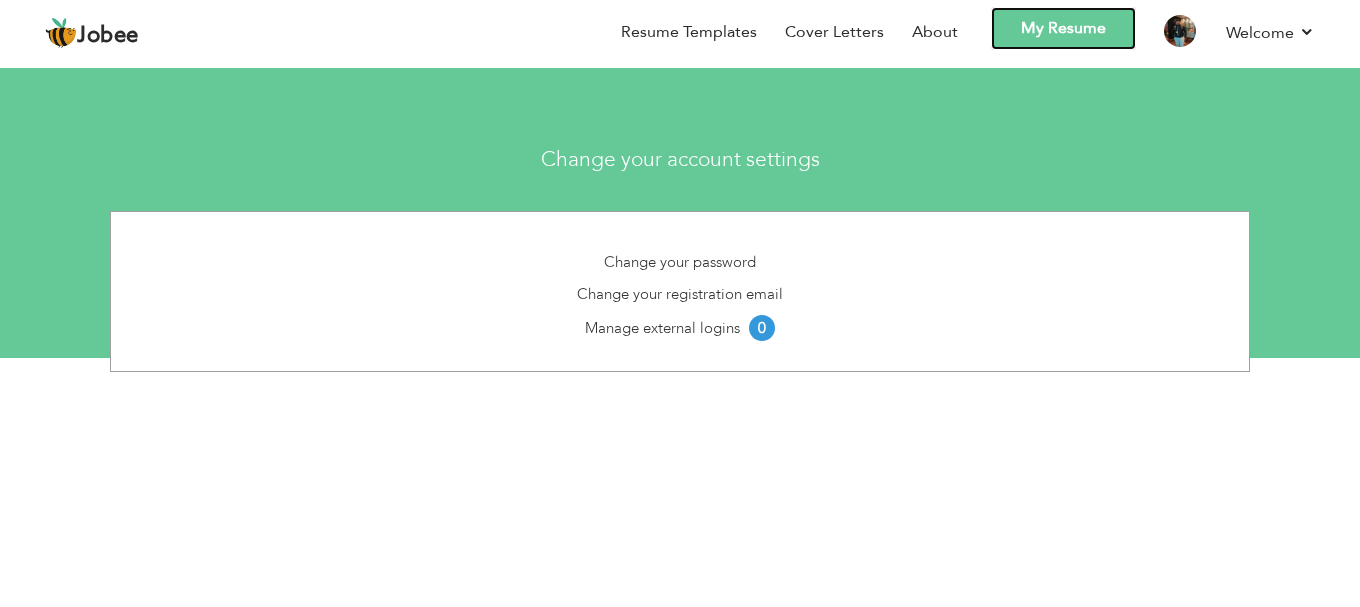 click on "My Resume" at bounding box center [1063, 28] 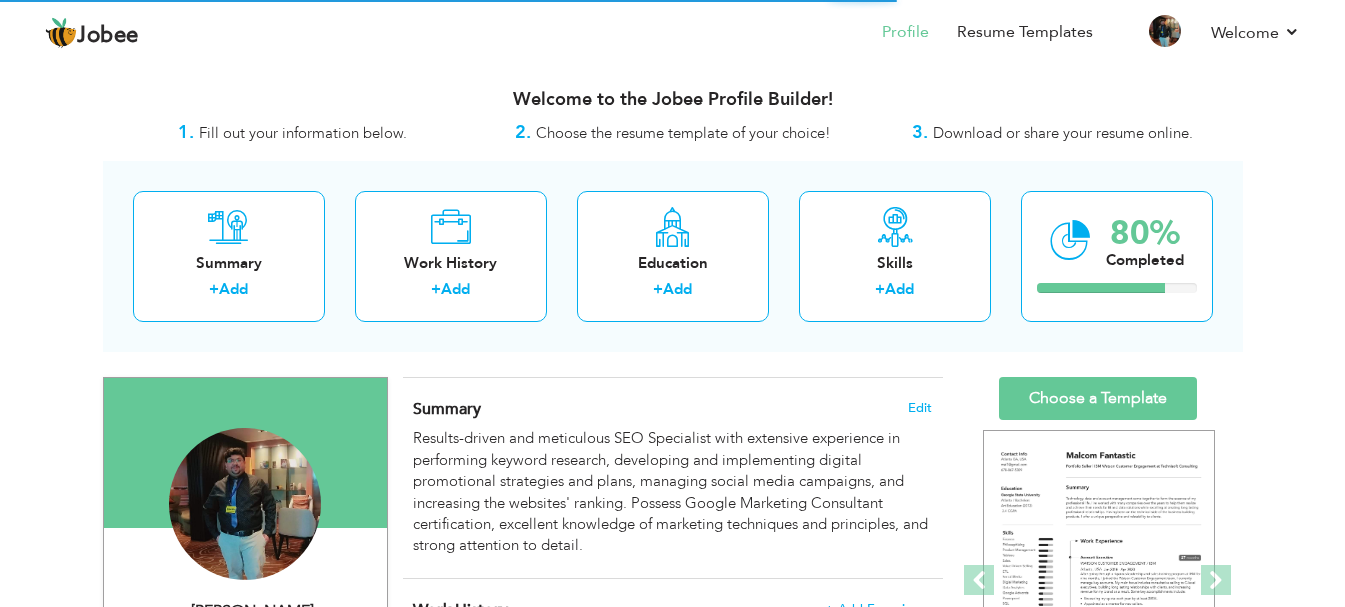scroll, scrollTop: 0, scrollLeft: 0, axis: both 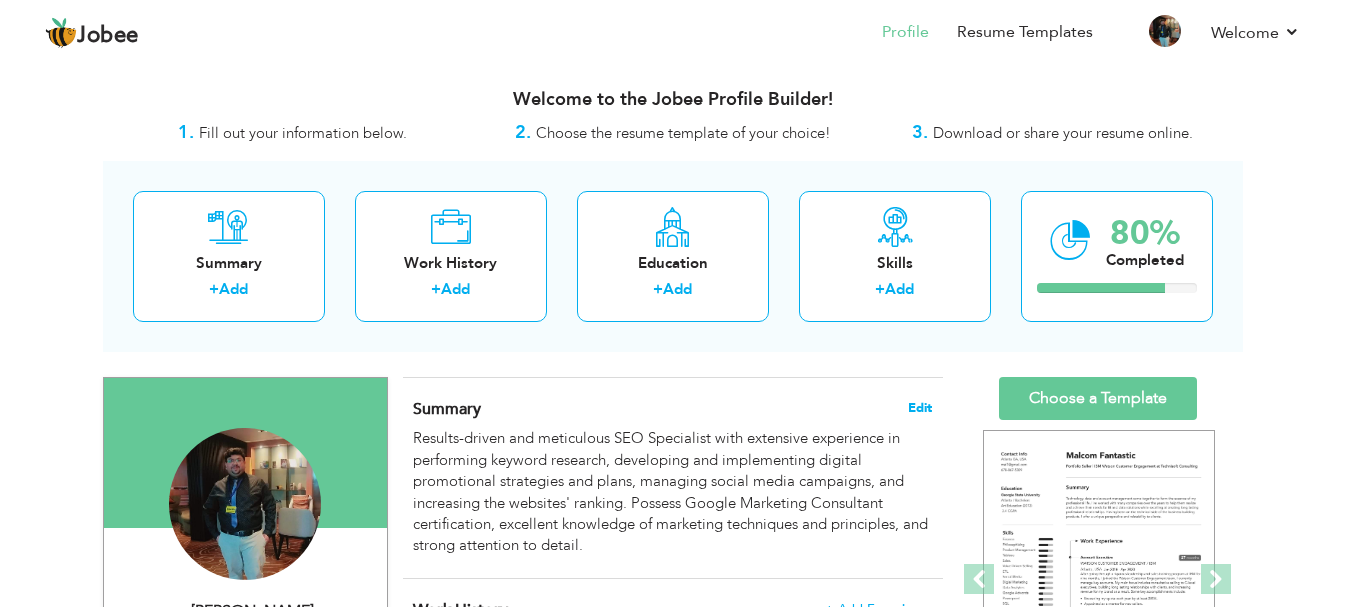 click on "Edit" at bounding box center (920, 408) 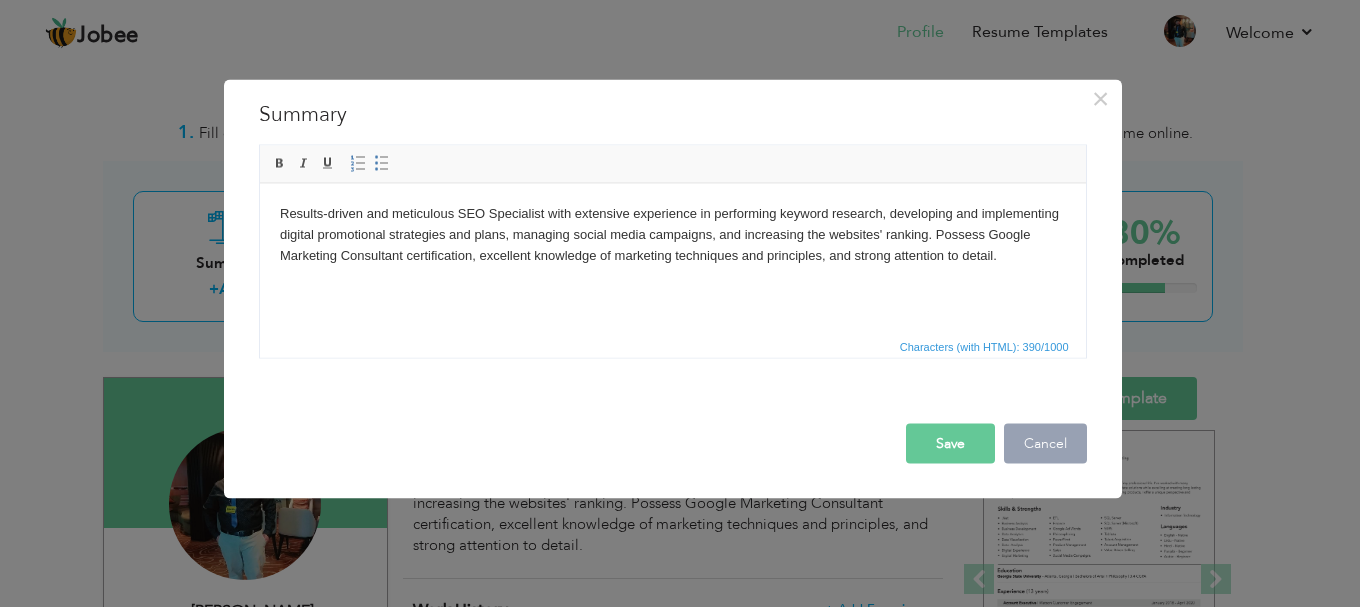 click on "Cancel" at bounding box center [1045, 443] 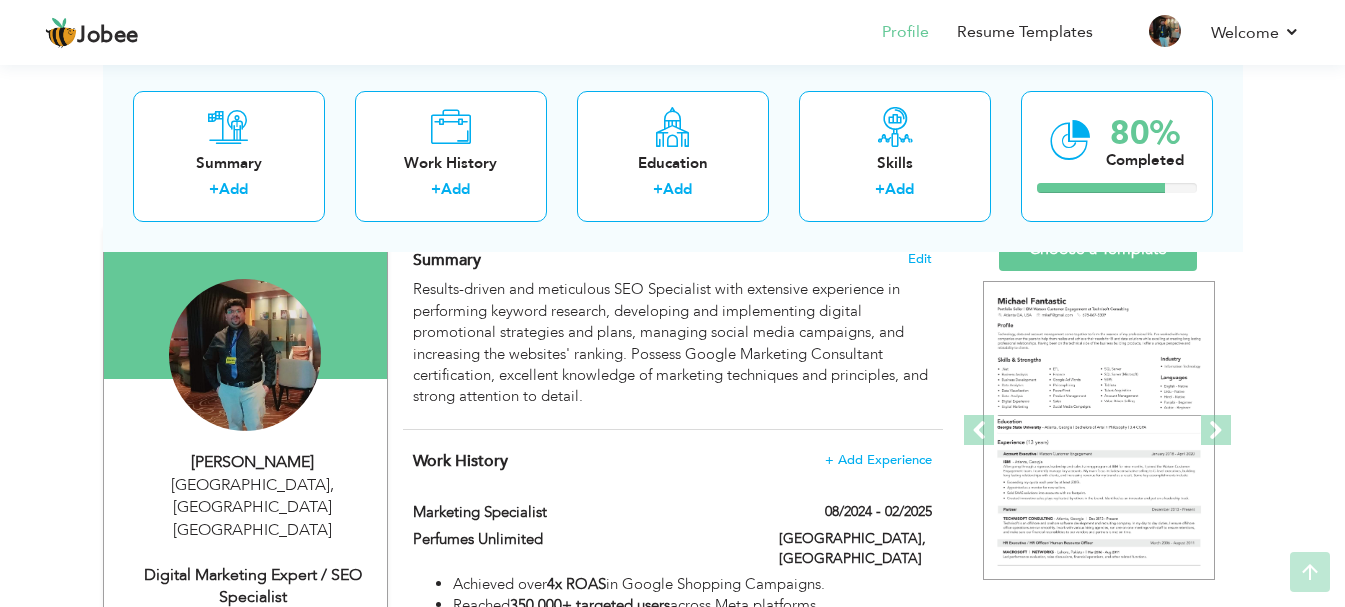 scroll, scrollTop: 280, scrollLeft: 0, axis: vertical 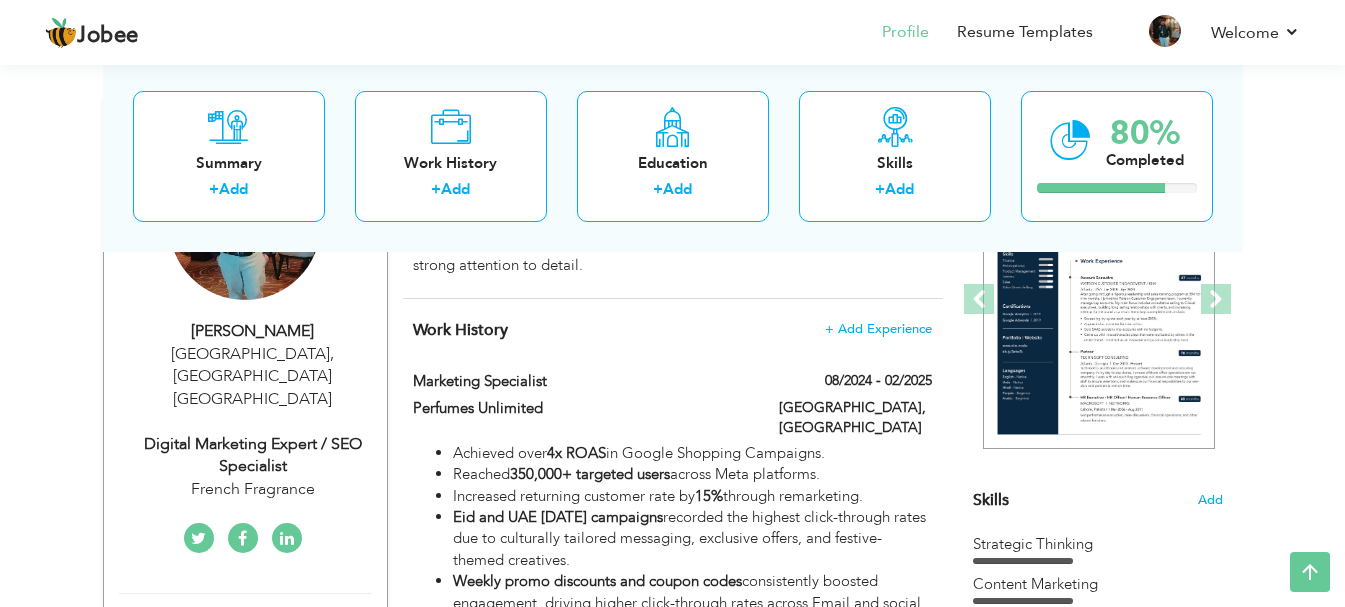 click on "Change
Remove" at bounding box center [245, 234] 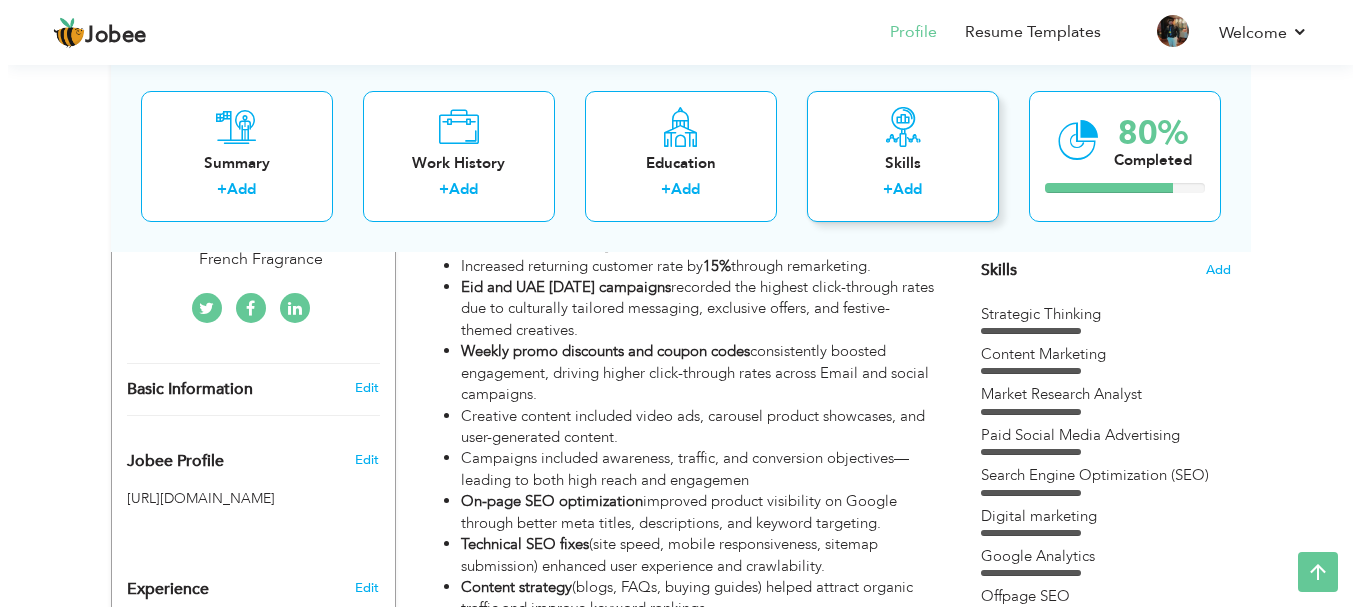 scroll, scrollTop: 520, scrollLeft: 0, axis: vertical 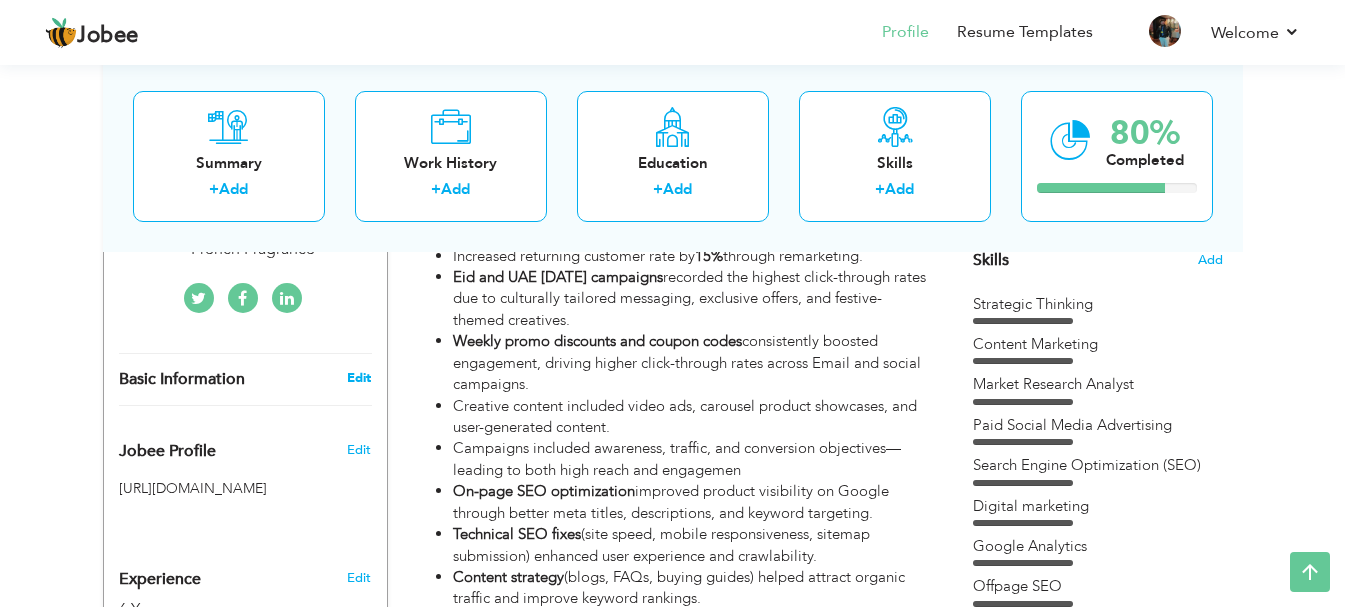 click on "Edit" at bounding box center [359, 378] 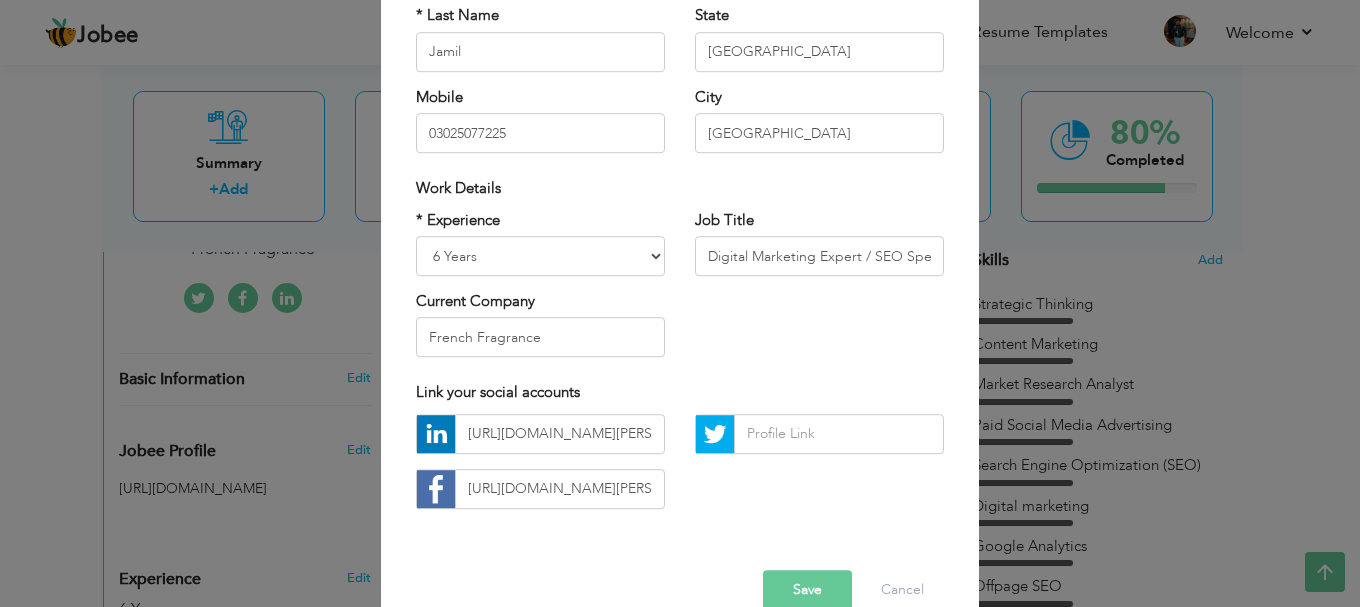 scroll, scrollTop: 292, scrollLeft: 0, axis: vertical 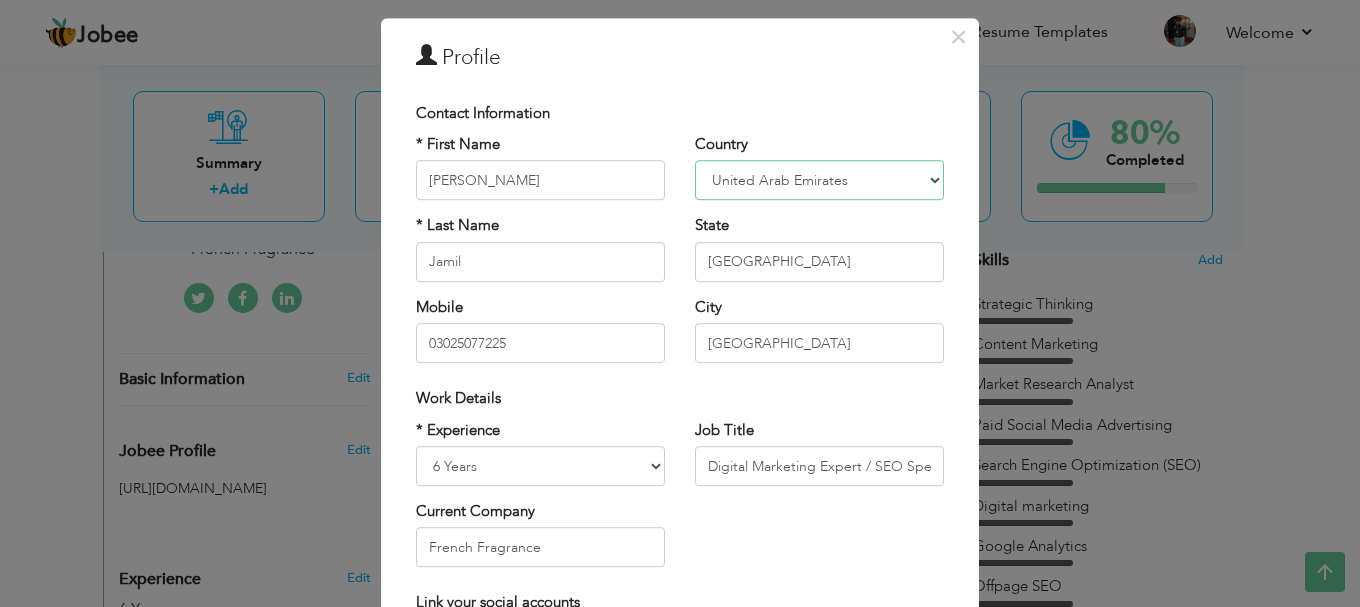 click on "[GEOGRAPHIC_DATA] [GEOGRAPHIC_DATA] [GEOGRAPHIC_DATA] [US_STATE] [GEOGRAPHIC_DATA] [GEOGRAPHIC_DATA] [GEOGRAPHIC_DATA] [GEOGRAPHIC_DATA] [GEOGRAPHIC_DATA] [GEOGRAPHIC_DATA] [GEOGRAPHIC_DATA] [GEOGRAPHIC_DATA] [GEOGRAPHIC_DATA] [GEOGRAPHIC_DATA] [GEOGRAPHIC_DATA] [GEOGRAPHIC_DATA] [GEOGRAPHIC_DATA] [GEOGRAPHIC_DATA] [GEOGRAPHIC_DATA] [GEOGRAPHIC_DATA] [GEOGRAPHIC_DATA] [GEOGRAPHIC_DATA] [GEOGRAPHIC_DATA] [GEOGRAPHIC_DATA] [GEOGRAPHIC_DATA] [GEOGRAPHIC_DATA] [GEOGRAPHIC_DATA] [GEOGRAPHIC_DATA] [GEOGRAPHIC_DATA] [GEOGRAPHIC_DATA] [GEOGRAPHIC_DATA] [GEOGRAPHIC_DATA] [GEOGRAPHIC_DATA] [GEOGRAPHIC_DATA] [GEOGRAPHIC_DATA] [GEOGRAPHIC_DATA] [GEOGRAPHIC_DATA] [GEOGRAPHIC_DATA] [GEOGRAPHIC_DATA] [GEOGRAPHIC_DATA] [GEOGRAPHIC_DATA] [GEOGRAPHIC_DATA] [GEOGRAPHIC_DATA] [GEOGRAPHIC_DATA] [GEOGRAPHIC_DATA] [GEOGRAPHIC_DATA] [GEOGRAPHIC_DATA] [GEOGRAPHIC_DATA] [GEOGRAPHIC_DATA] [GEOGRAPHIC_DATA], Dem. [GEOGRAPHIC_DATA] [GEOGRAPHIC_DATA] [GEOGRAPHIC_DATA] [GEOGRAPHIC_DATA] [GEOGRAPHIC_DATA] [GEOGRAPHIC_DATA] [GEOGRAPHIC_DATA] Rep [GEOGRAPHIC_DATA] [GEOGRAPHIC_DATA] [GEOGRAPHIC_DATA] [GEOGRAPHIC_DATA] [GEOGRAPHIC_DATA] [GEOGRAPHIC_DATA] [GEOGRAPHIC_DATA] [GEOGRAPHIC_DATA] [GEOGRAPHIC_DATA] [GEOGRAPHIC_DATA] [GEOGRAPHIC_DATA] [GEOGRAPHIC_DATA] [GEOGRAPHIC_DATA] ([GEOGRAPHIC_DATA]) [GEOGRAPHIC_DATA] [GEOGRAPHIC_DATA] [GEOGRAPHIC_DATA] [GEOGRAPHIC_DATA] [GEOGRAPHIC_DATA] [GEOGRAPHIC_DATA] [GEOGRAPHIC_DATA] [GEOGRAPHIC_DATA] [US_STATE] [GEOGRAPHIC_DATA] [GEOGRAPHIC_DATA] [GEOGRAPHIC_DATA] [GEOGRAPHIC_DATA] [GEOGRAPHIC_DATA] [GEOGRAPHIC_DATA] [GEOGRAPHIC_DATA] [GEOGRAPHIC_DATA] ([GEOGRAPHIC_DATA]) [US_STATE] ([GEOGRAPHIC_DATA]) [GEOGRAPHIC_DATA] [GEOGRAPHIC_DATA] [GEOGRAPHIC_DATA] [GEOGRAPHIC_DATA] [GEOGRAPHIC_DATA] [GEOGRAPHIC_DATA] [GEOGRAPHIC_DATA] [GEOGRAPHIC_DATA] [GEOGRAPHIC_DATA]" at bounding box center [819, 181] 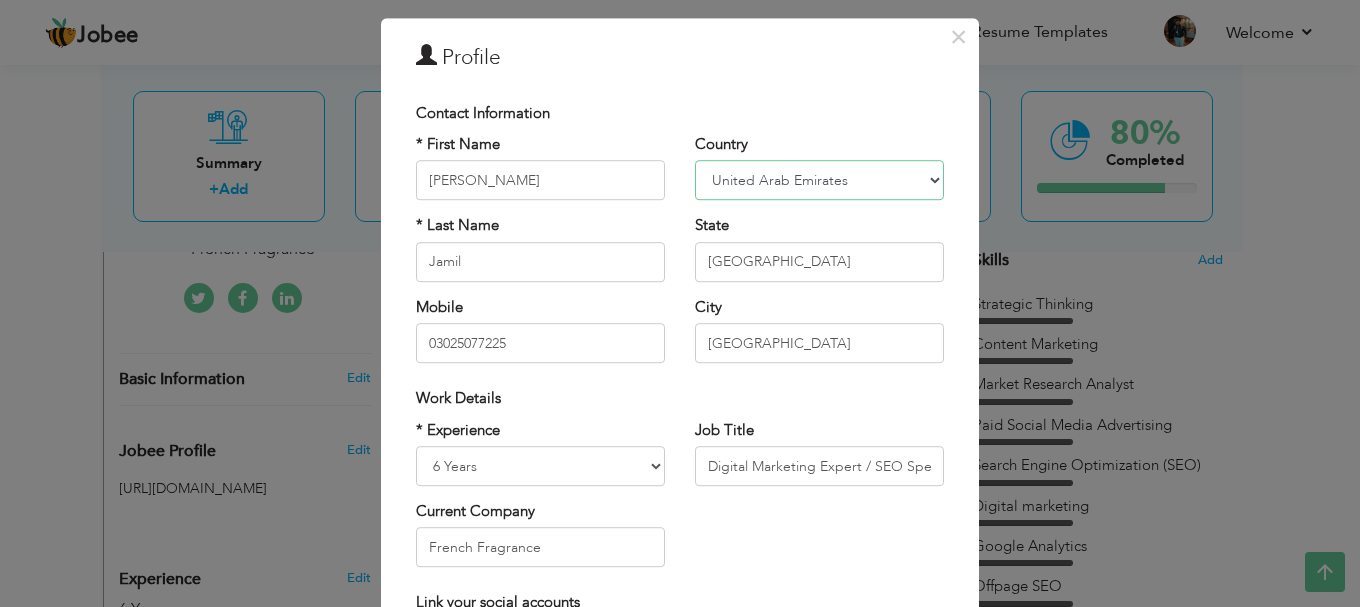 select on "number:166" 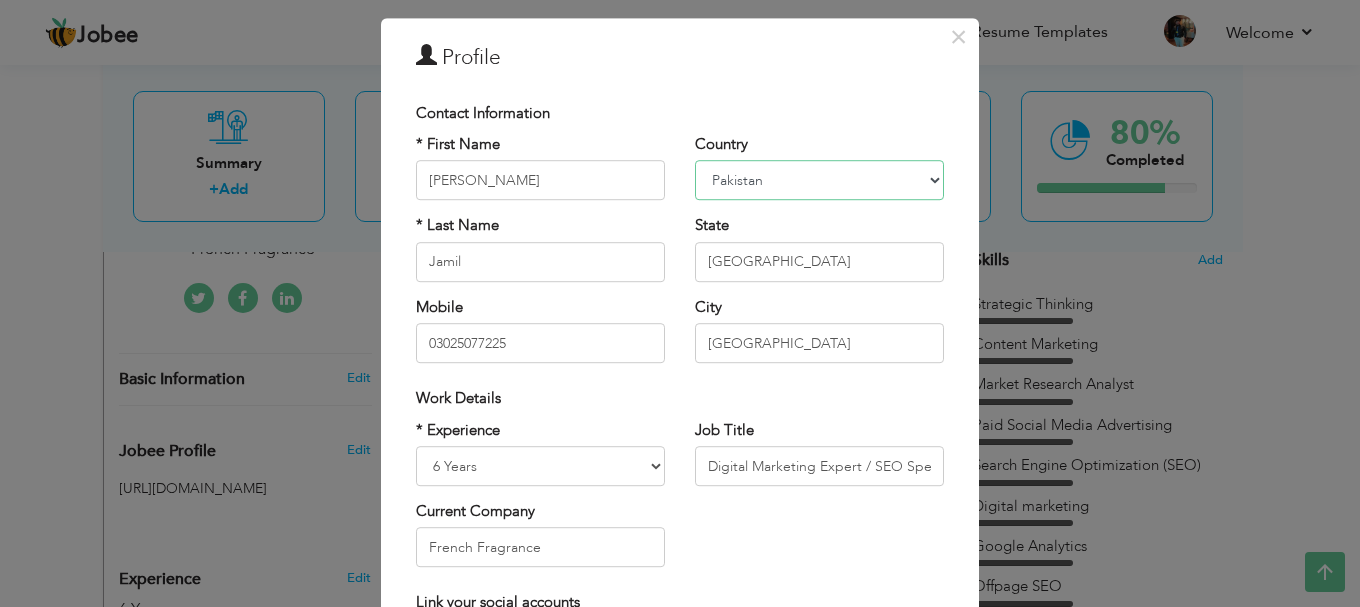 click on "[GEOGRAPHIC_DATA] [GEOGRAPHIC_DATA] [GEOGRAPHIC_DATA] [US_STATE] [GEOGRAPHIC_DATA] [GEOGRAPHIC_DATA] [GEOGRAPHIC_DATA] [GEOGRAPHIC_DATA] [GEOGRAPHIC_DATA] [GEOGRAPHIC_DATA] [GEOGRAPHIC_DATA] [GEOGRAPHIC_DATA] [GEOGRAPHIC_DATA] [GEOGRAPHIC_DATA] [GEOGRAPHIC_DATA] [GEOGRAPHIC_DATA] [GEOGRAPHIC_DATA] [GEOGRAPHIC_DATA] [GEOGRAPHIC_DATA] [GEOGRAPHIC_DATA] [GEOGRAPHIC_DATA] [GEOGRAPHIC_DATA] [GEOGRAPHIC_DATA] [GEOGRAPHIC_DATA] [GEOGRAPHIC_DATA] [GEOGRAPHIC_DATA] [GEOGRAPHIC_DATA] [GEOGRAPHIC_DATA] [GEOGRAPHIC_DATA] [GEOGRAPHIC_DATA] [GEOGRAPHIC_DATA] [GEOGRAPHIC_DATA] [GEOGRAPHIC_DATA] [GEOGRAPHIC_DATA] [GEOGRAPHIC_DATA] [GEOGRAPHIC_DATA] [GEOGRAPHIC_DATA] [GEOGRAPHIC_DATA] [GEOGRAPHIC_DATA] [GEOGRAPHIC_DATA] [GEOGRAPHIC_DATA] [GEOGRAPHIC_DATA] [GEOGRAPHIC_DATA] [GEOGRAPHIC_DATA] [GEOGRAPHIC_DATA] [GEOGRAPHIC_DATA] [GEOGRAPHIC_DATA] [GEOGRAPHIC_DATA] [GEOGRAPHIC_DATA] [GEOGRAPHIC_DATA], Dem. [GEOGRAPHIC_DATA] [GEOGRAPHIC_DATA] [GEOGRAPHIC_DATA] [GEOGRAPHIC_DATA] [GEOGRAPHIC_DATA] [GEOGRAPHIC_DATA] [GEOGRAPHIC_DATA] Rep [GEOGRAPHIC_DATA] [GEOGRAPHIC_DATA] [GEOGRAPHIC_DATA] [GEOGRAPHIC_DATA] [GEOGRAPHIC_DATA] [GEOGRAPHIC_DATA] [GEOGRAPHIC_DATA] [GEOGRAPHIC_DATA] [GEOGRAPHIC_DATA] [GEOGRAPHIC_DATA] [GEOGRAPHIC_DATA] [GEOGRAPHIC_DATA] [GEOGRAPHIC_DATA] ([GEOGRAPHIC_DATA]) [GEOGRAPHIC_DATA] [GEOGRAPHIC_DATA] [GEOGRAPHIC_DATA] [GEOGRAPHIC_DATA] [GEOGRAPHIC_DATA] [GEOGRAPHIC_DATA] [GEOGRAPHIC_DATA] [GEOGRAPHIC_DATA] [US_STATE] [GEOGRAPHIC_DATA] [GEOGRAPHIC_DATA] [GEOGRAPHIC_DATA] [GEOGRAPHIC_DATA] [GEOGRAPHIC_DATA] [GEOGRAPHIC_DATA] [GEOGRAPHIC_DATA] [GEOGRAPHIC_DATA] ([GEOGRAPHIC_DATA]) [US_STATE] ([GEOGRAPHIC_DATA]) [GEOGRAPHIC_DATA] [GEOGRAPHIC_DATA] [GEOGRAPHIC_DATA] [GEOGRAPHIC_DATA] [GEOGRAPHIC_DATA] [GEOGRAPHIC_DATA] [GEOGRAPHIC_DATA] [GEOGRAPHIC_DATA] [GEOGRAPHIC_DATA]" at bounding box center (819, 181) 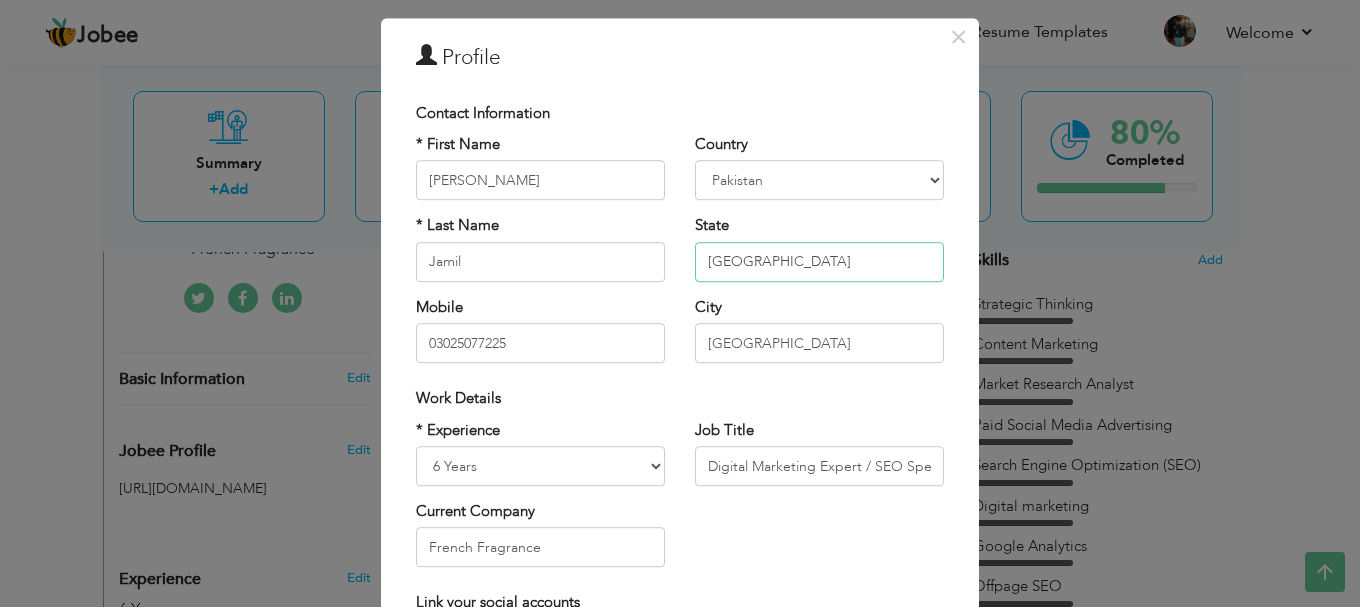 click on "[GEOGRAPHIC_DATA]" at bounding box center [819, 262] 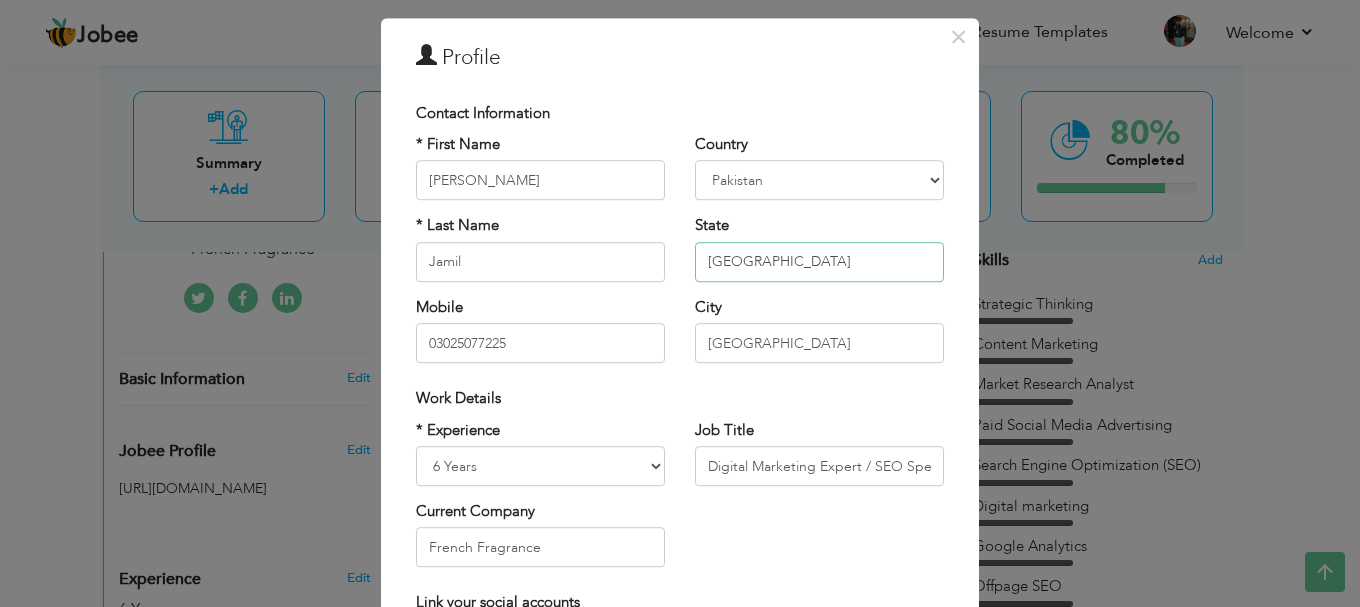click on "[GEOGRAPHIC_DATA]" at bounding box center [819, 262] 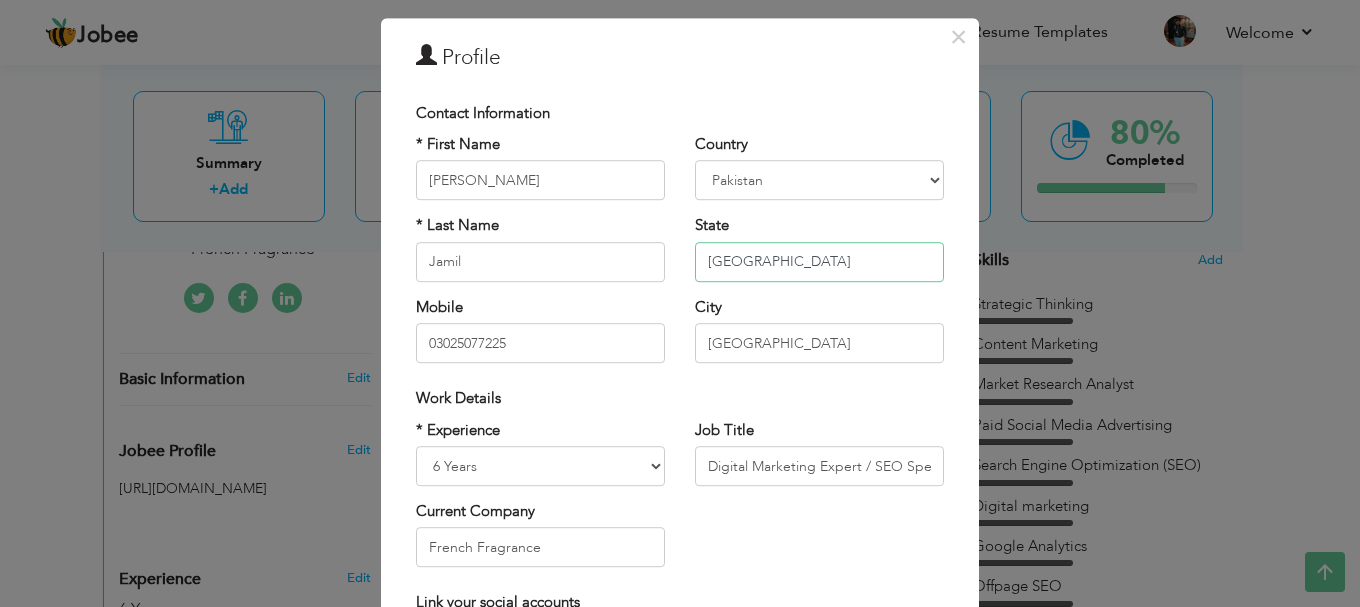 click on "[GEOGRAPHIC_DATA]" at bounding box center (819, 262) 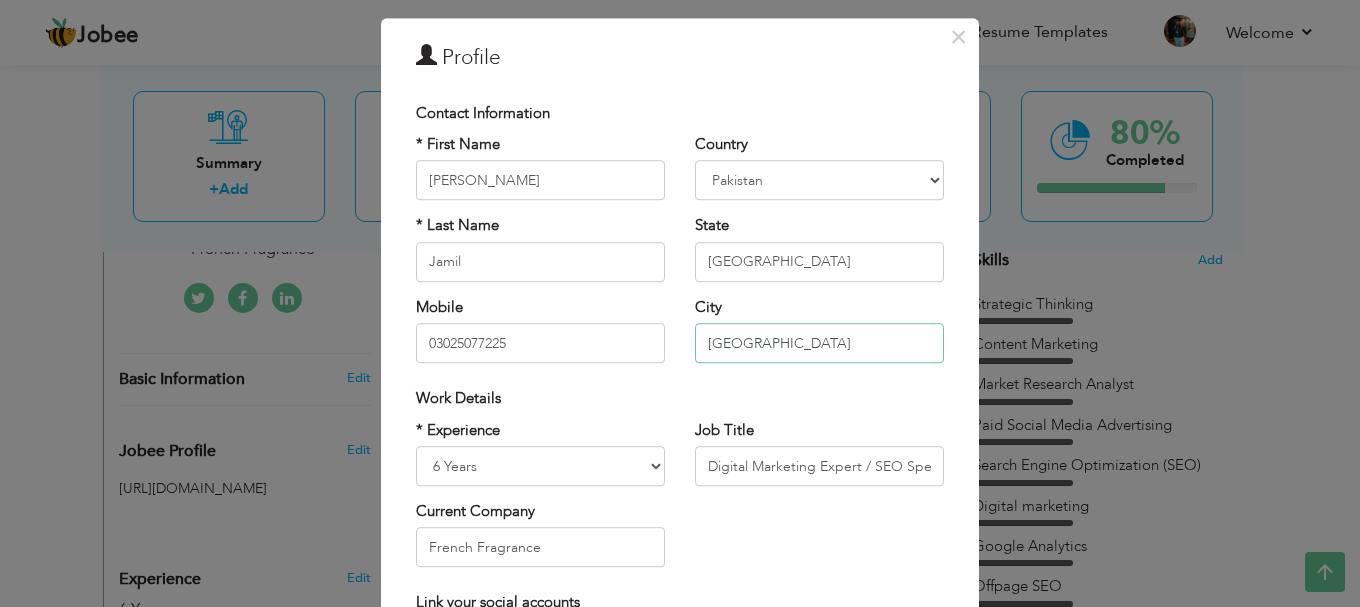 click on "[GEOGRAPHIC_DATA]" at bounding box center (819, 343) 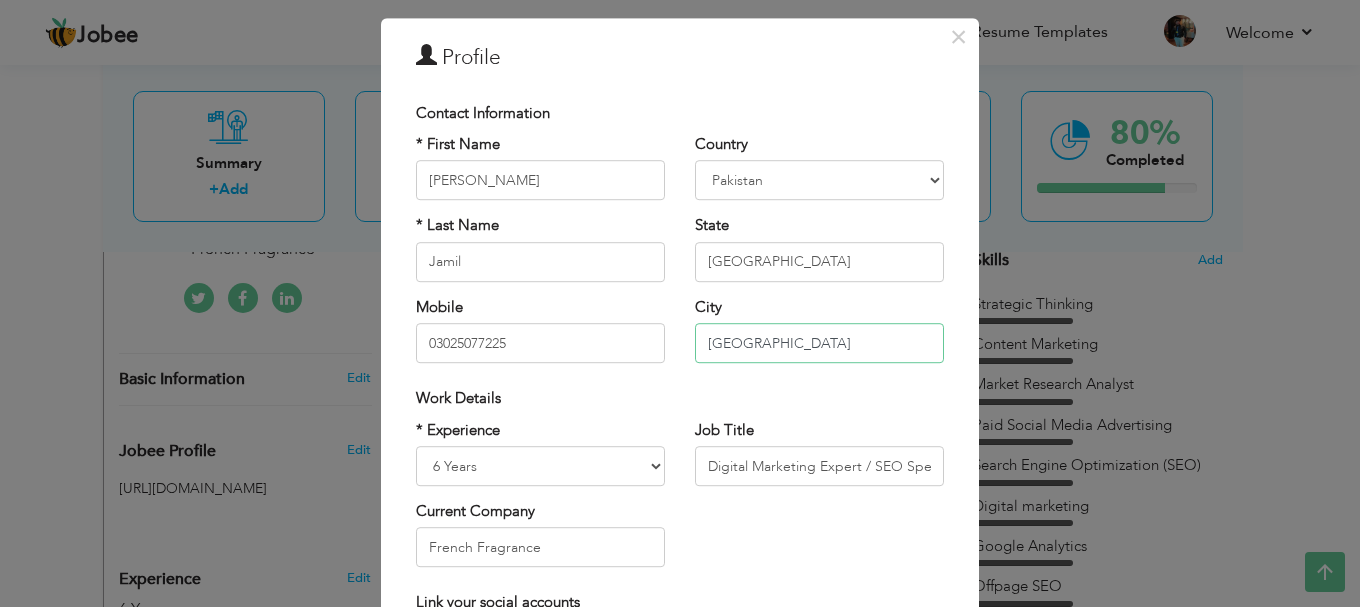 paste on "[GEOGRAPHIC_DATA]" 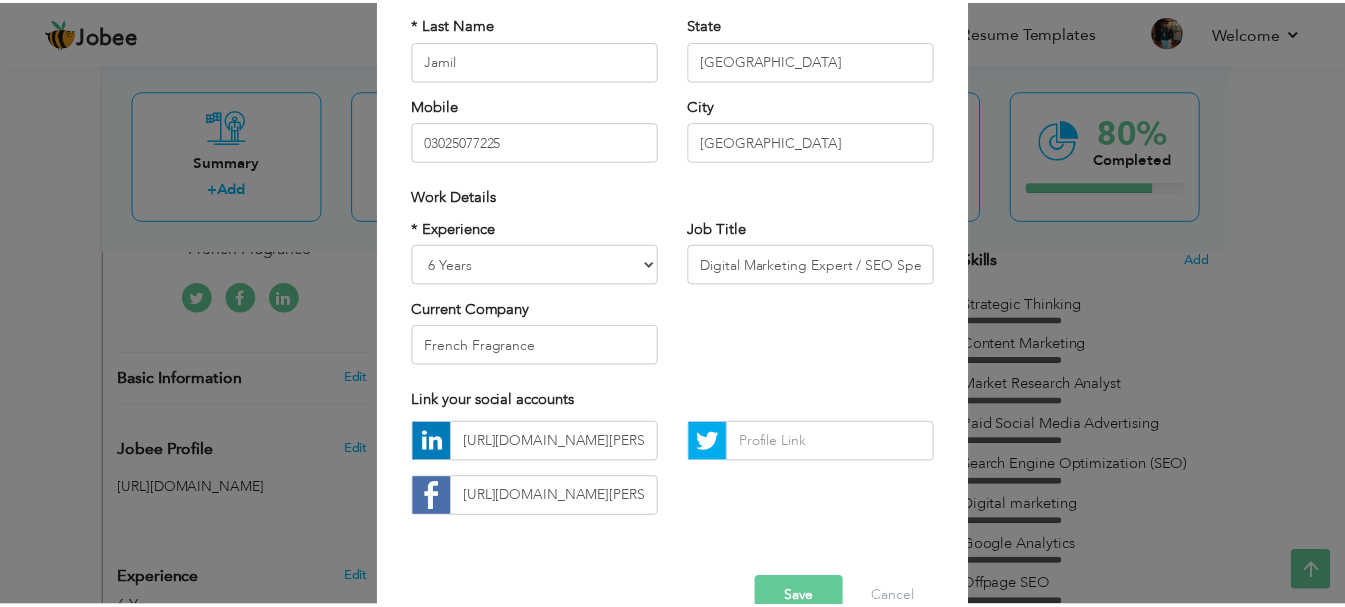 scroll, scrollTop: 292, scrollLeft: 0, axis: vertical 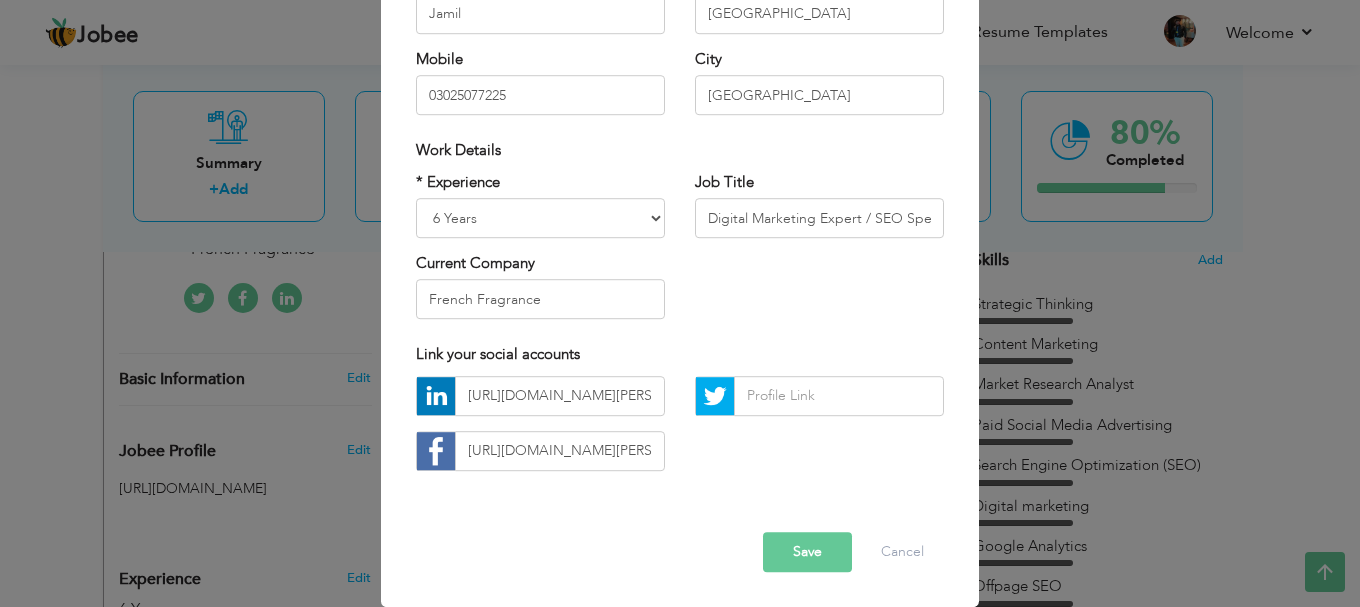 click on "Save" at bounding box center (807, 552) 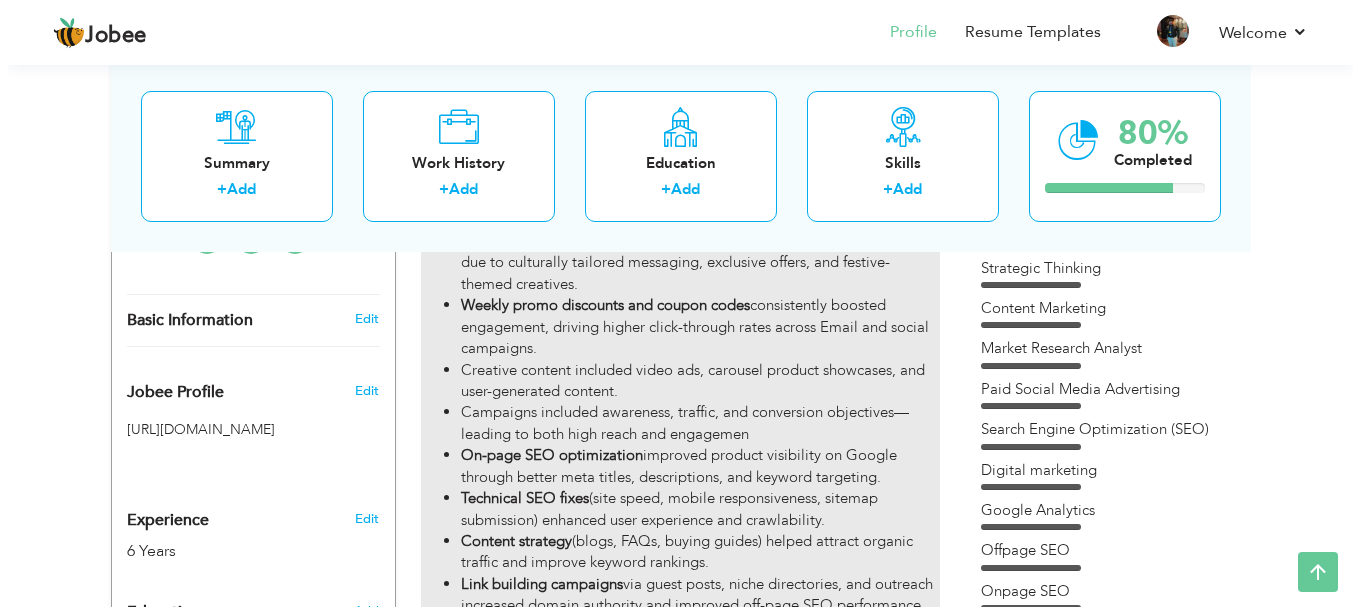 scroll, scrollTop: 520, scrollLeft: 0, axis: vertical 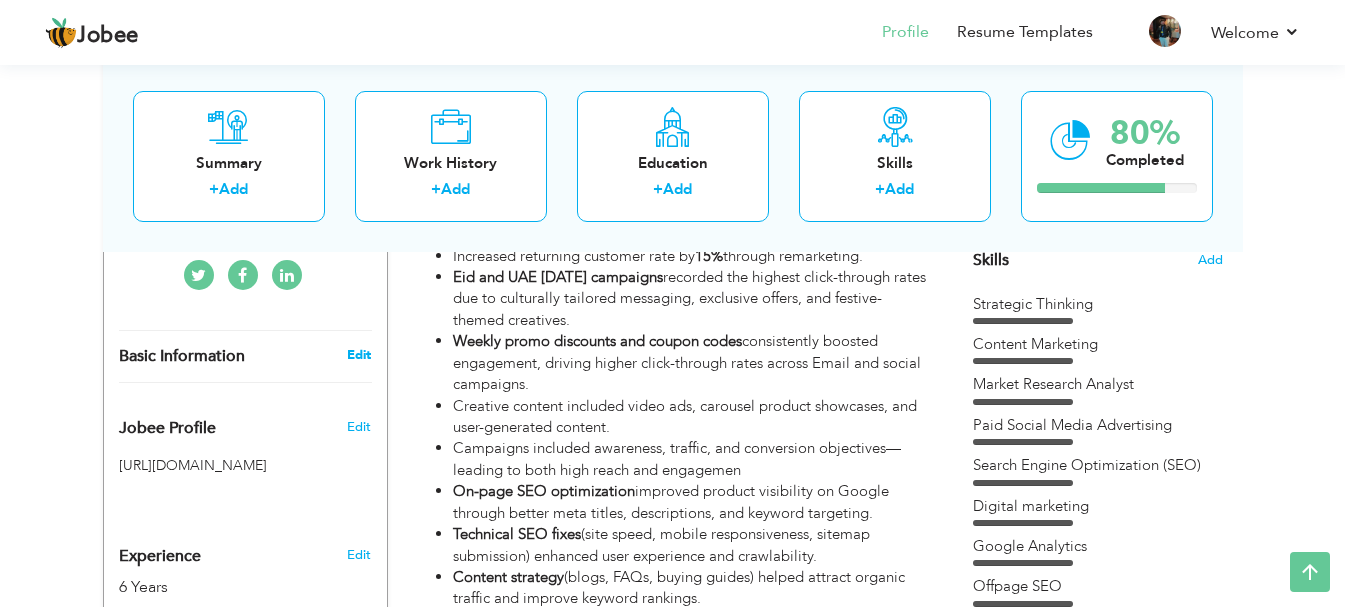 click on "Edit" at bounding box center (359, 355) 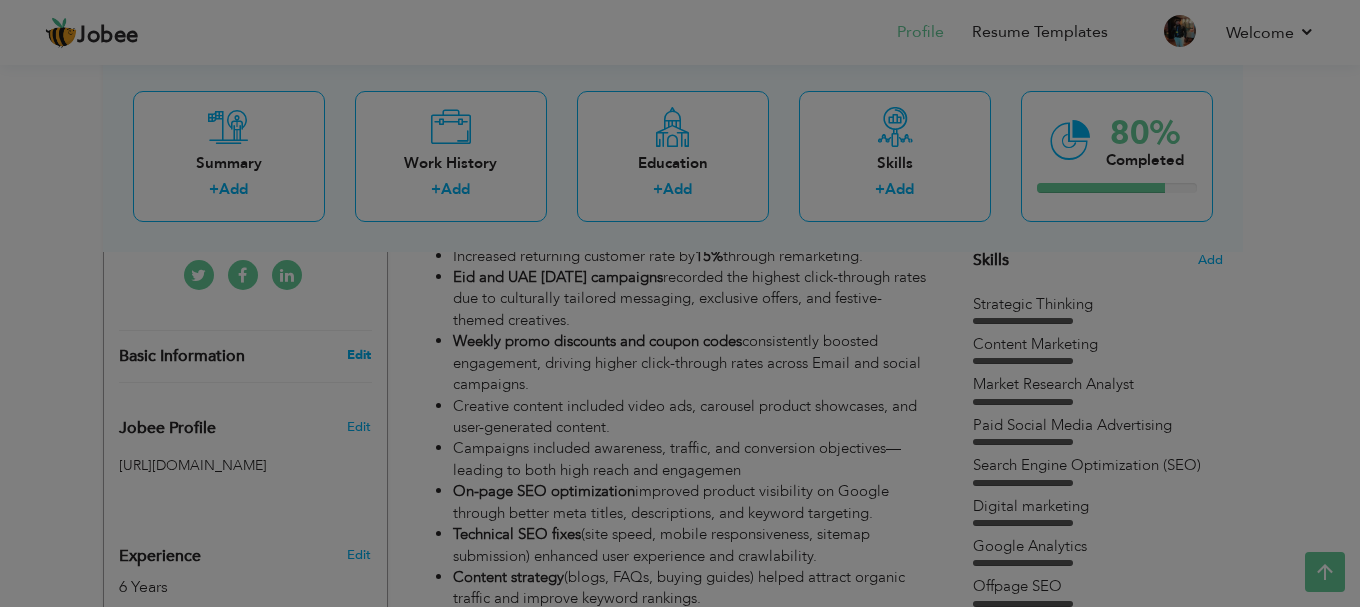 scroll, scrollTop: 0, scrollLeft: 0, axis: both 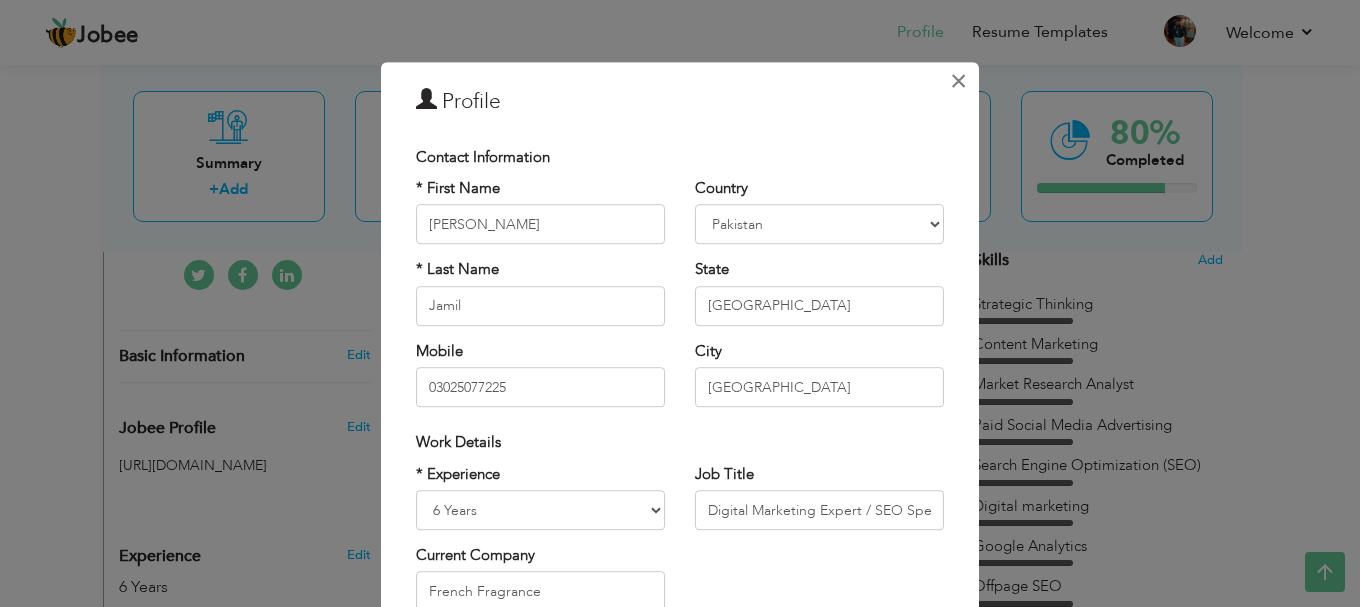 click on "×" at bounding box center [958, 81] 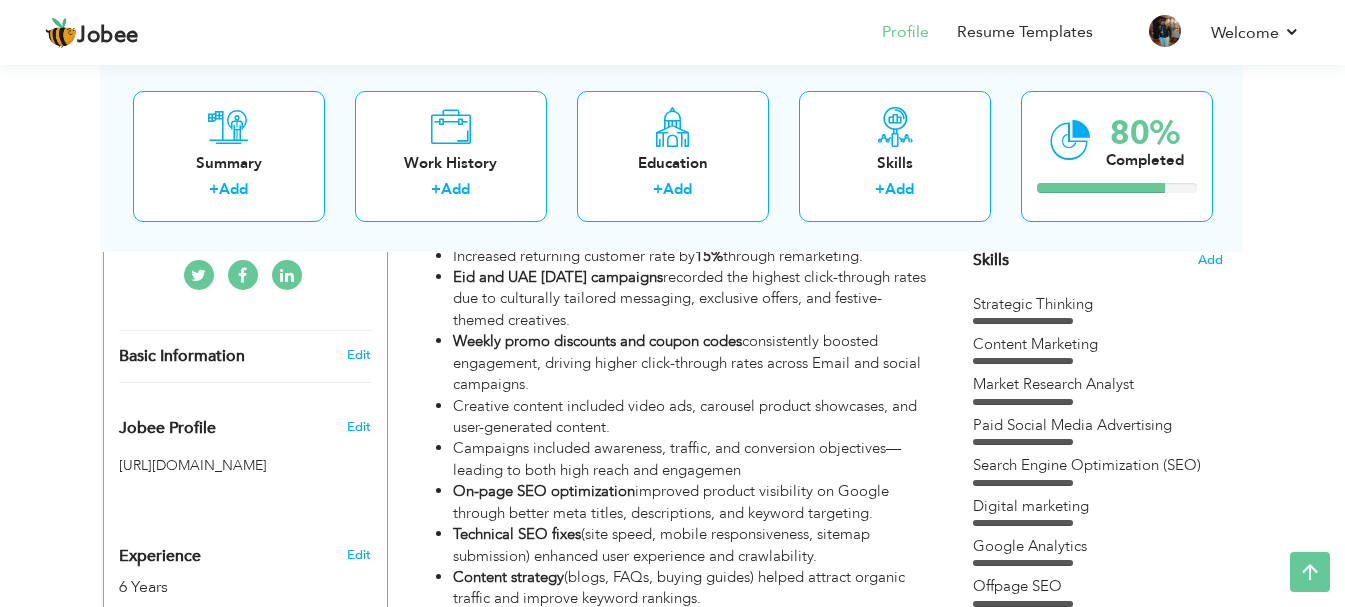 click on "View Resume
Export PDF
Profile
Summary
Public Link
Experience
Education
Awards
Work Histroy
Projects
Certifications
Skills
Preferred Job City" at bounding box center (672, 2031) 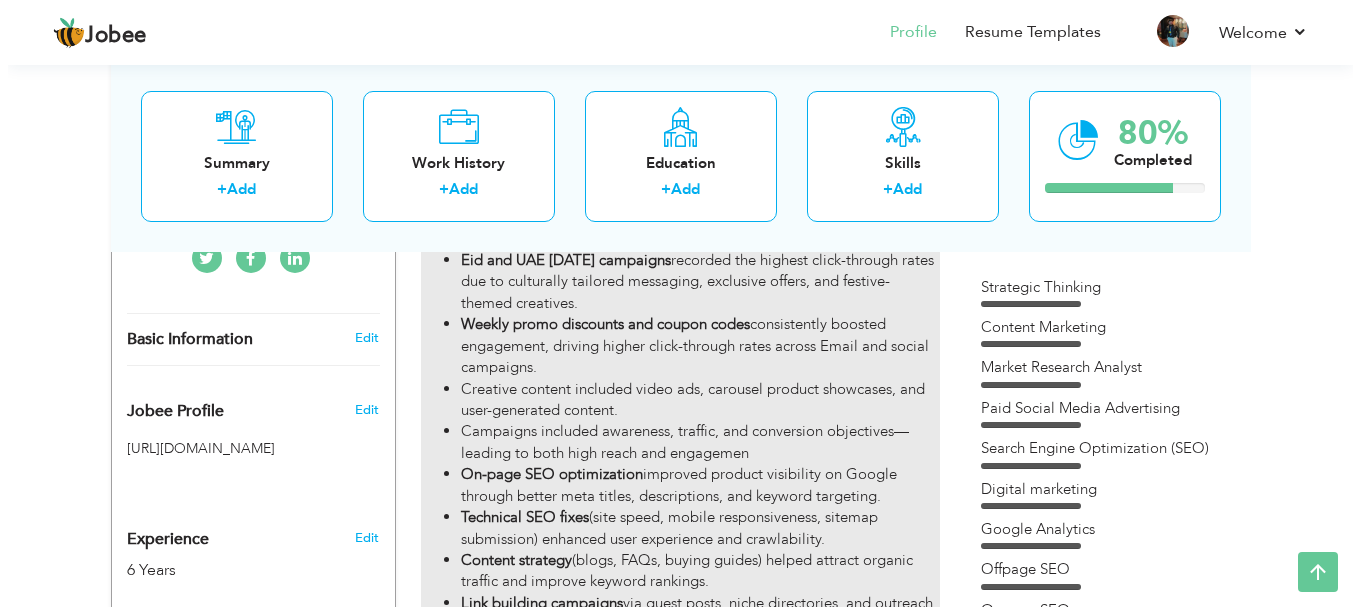 scroll, scrollTop: 640, scrollLeft: 0, axis: vertical 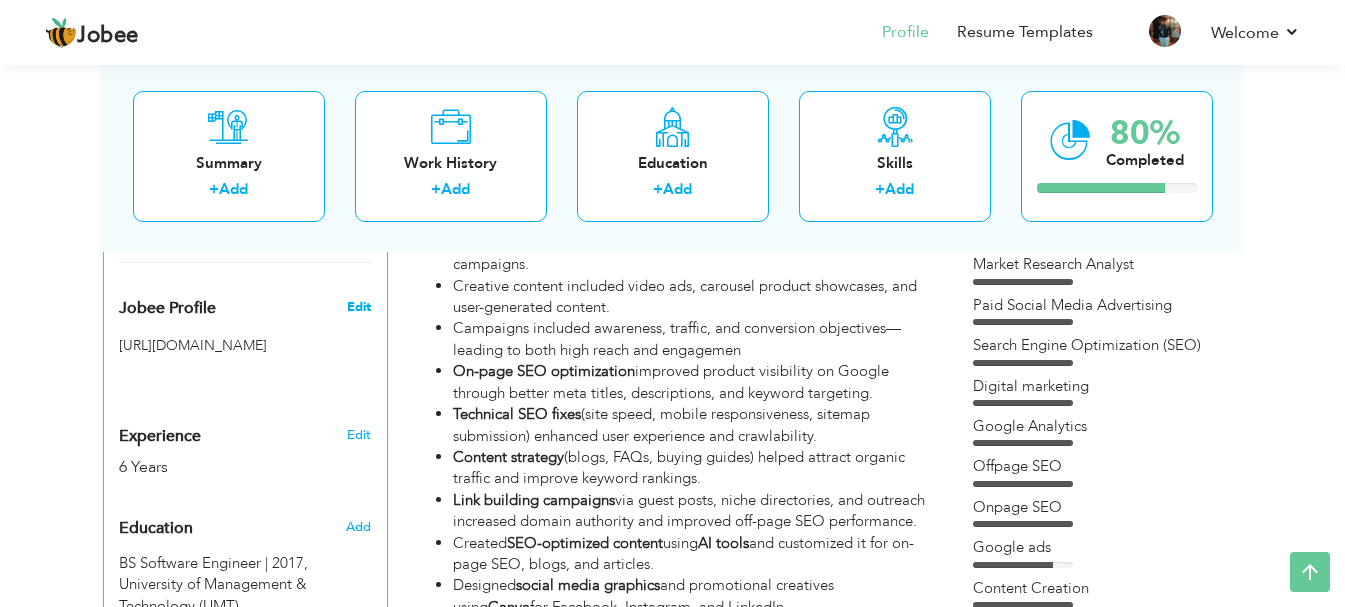 click on "Edit" at bounding box center [359, 307] 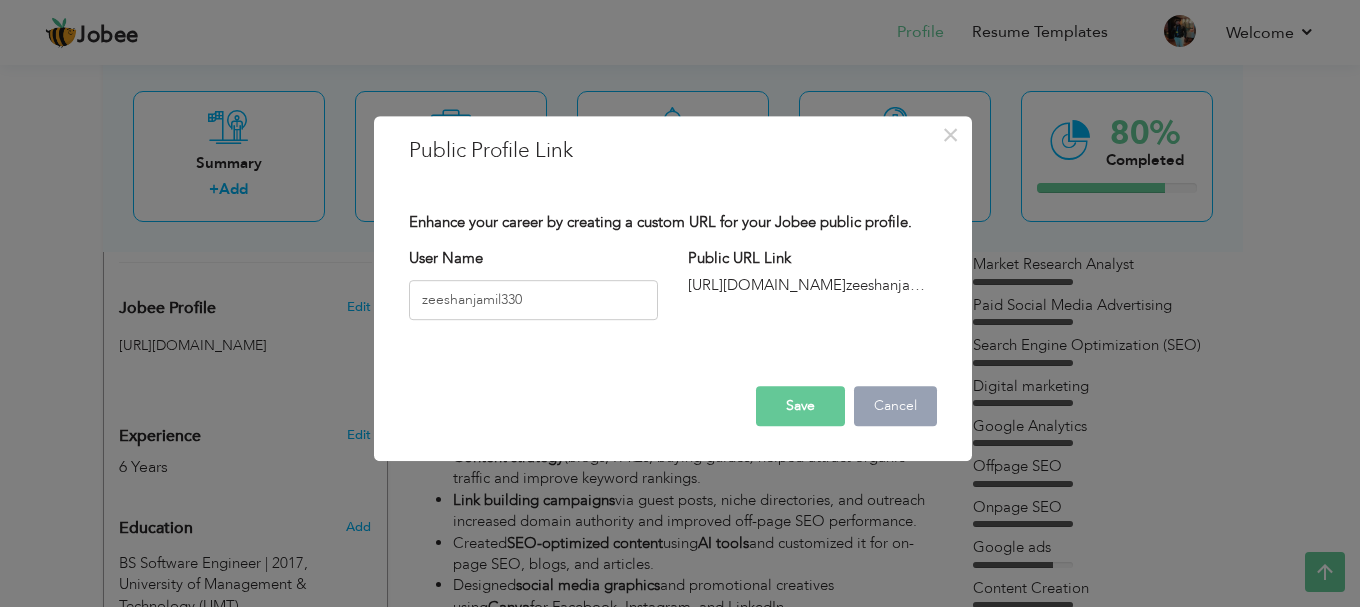 click on "Cancel" at bounding box center [895, 406] 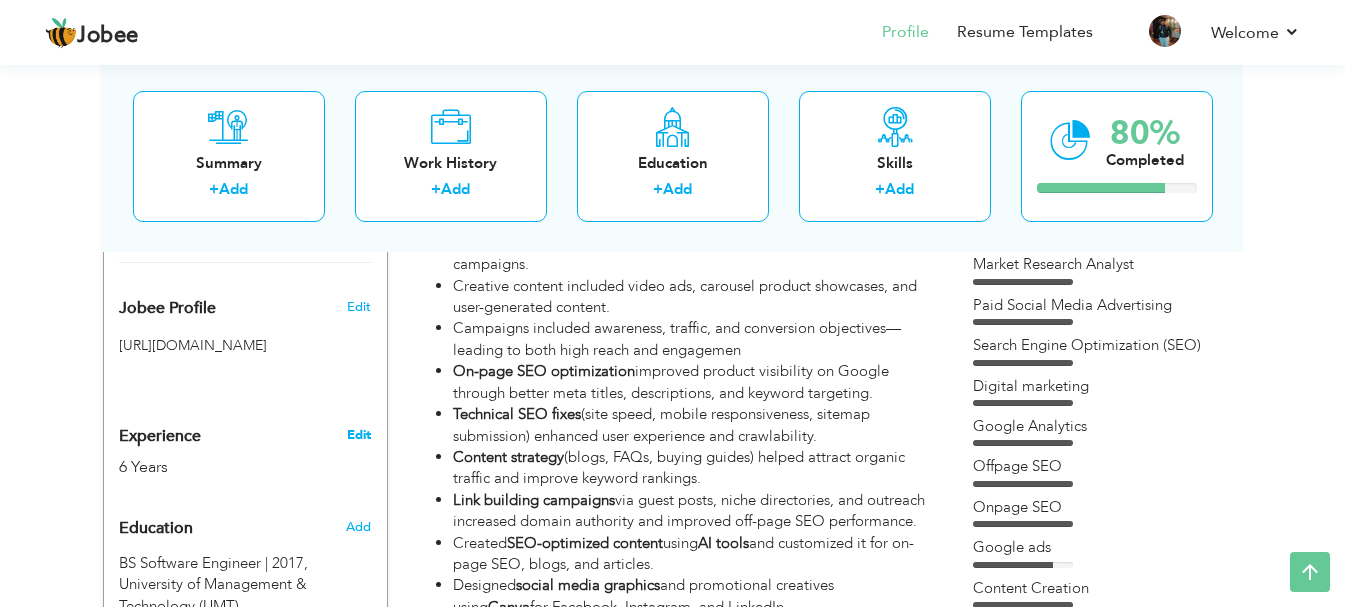 click on "Edit" at bounding box center [359, 435] 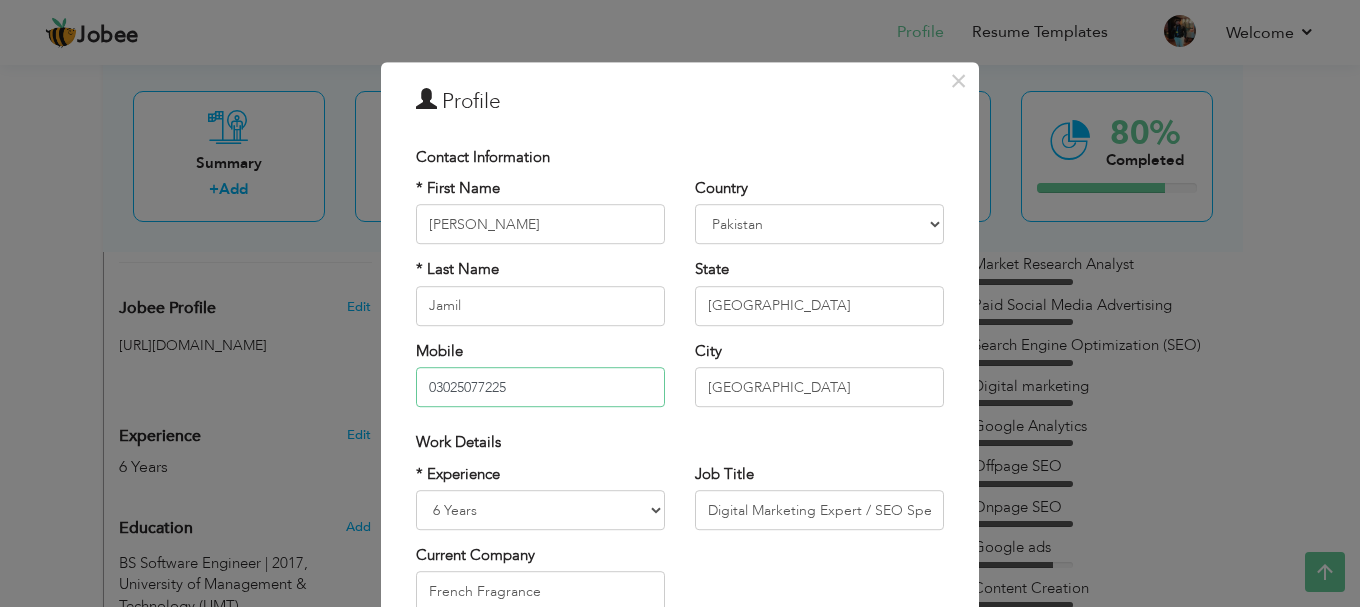 click on "03025077225" at bounding box center [540, 387] 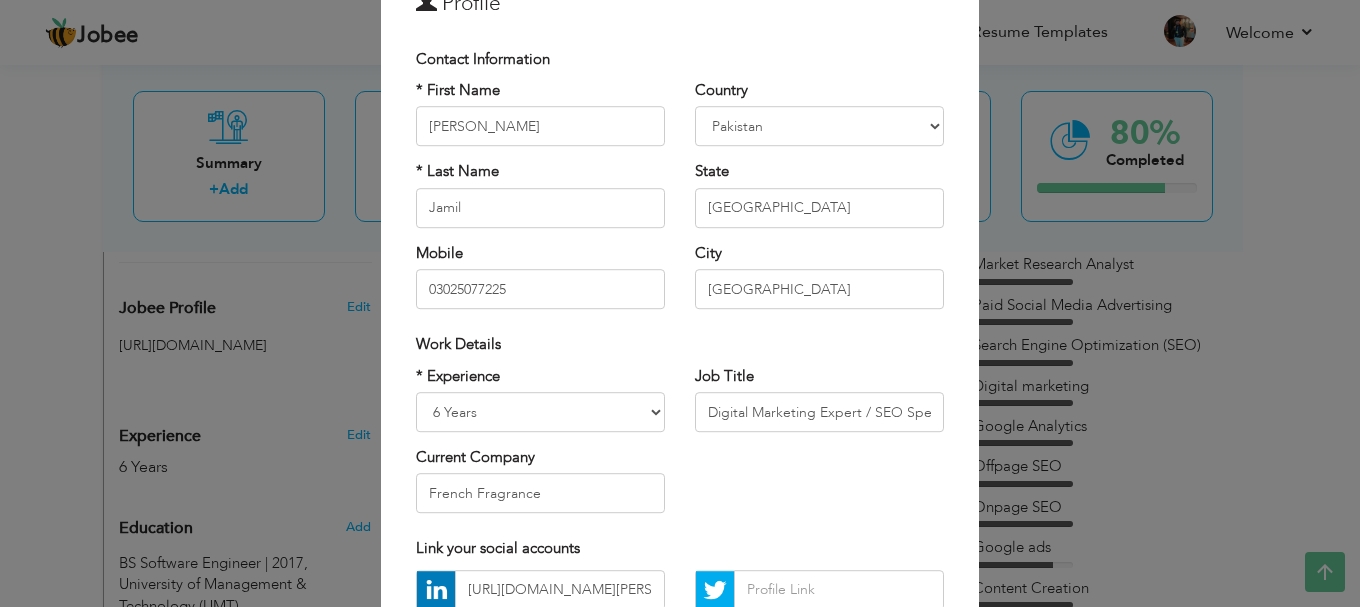 scroll, scrollTop: 99, scrollLeft: 0, axis: vertical 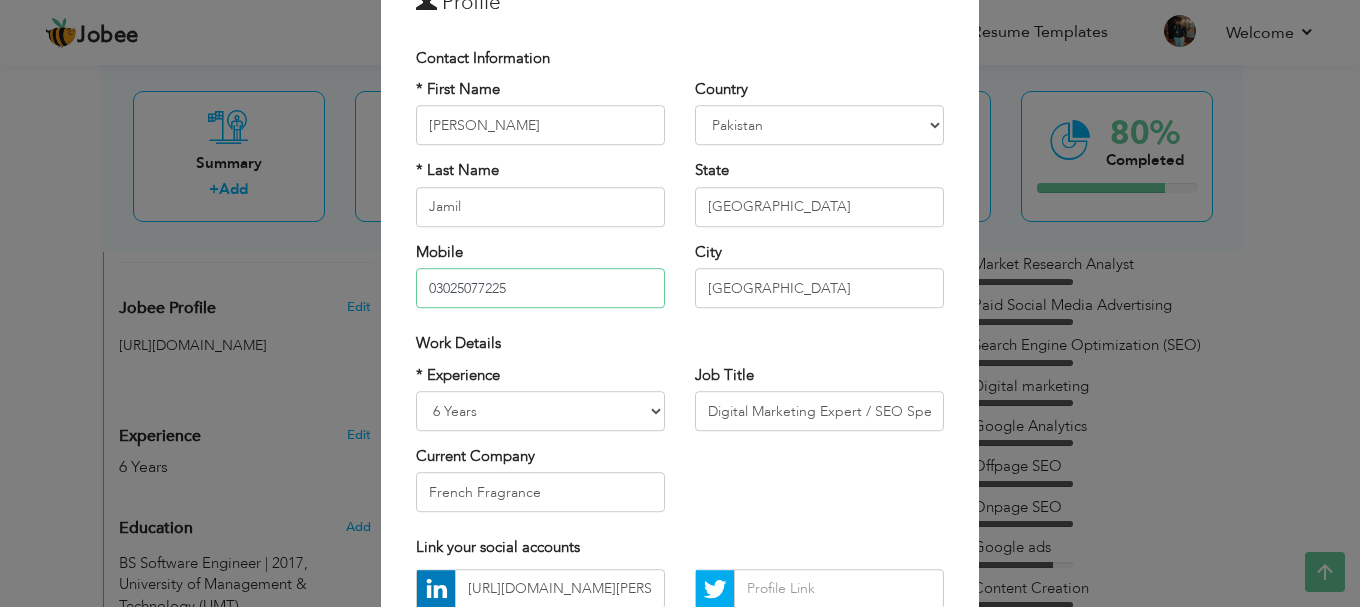 click on "03025077225" at bounding box center (540, 288) 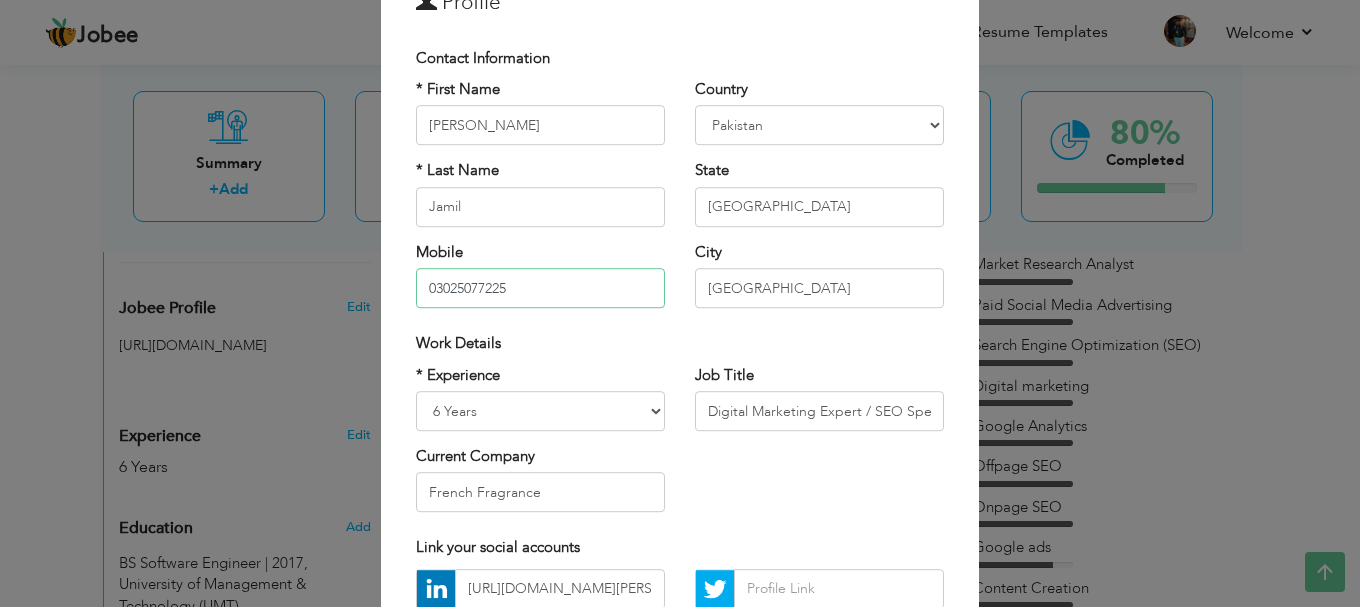 type on "03025077225" 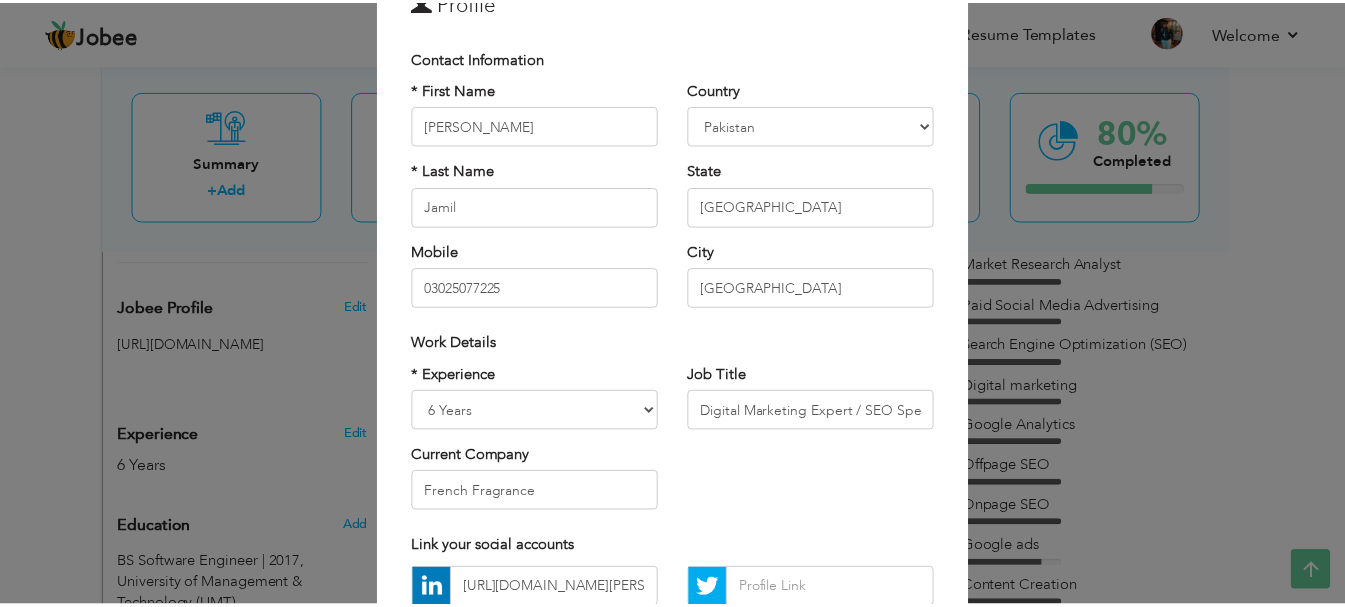 scroll, scrollTop: 0, scrollLeft: 0, axis: both 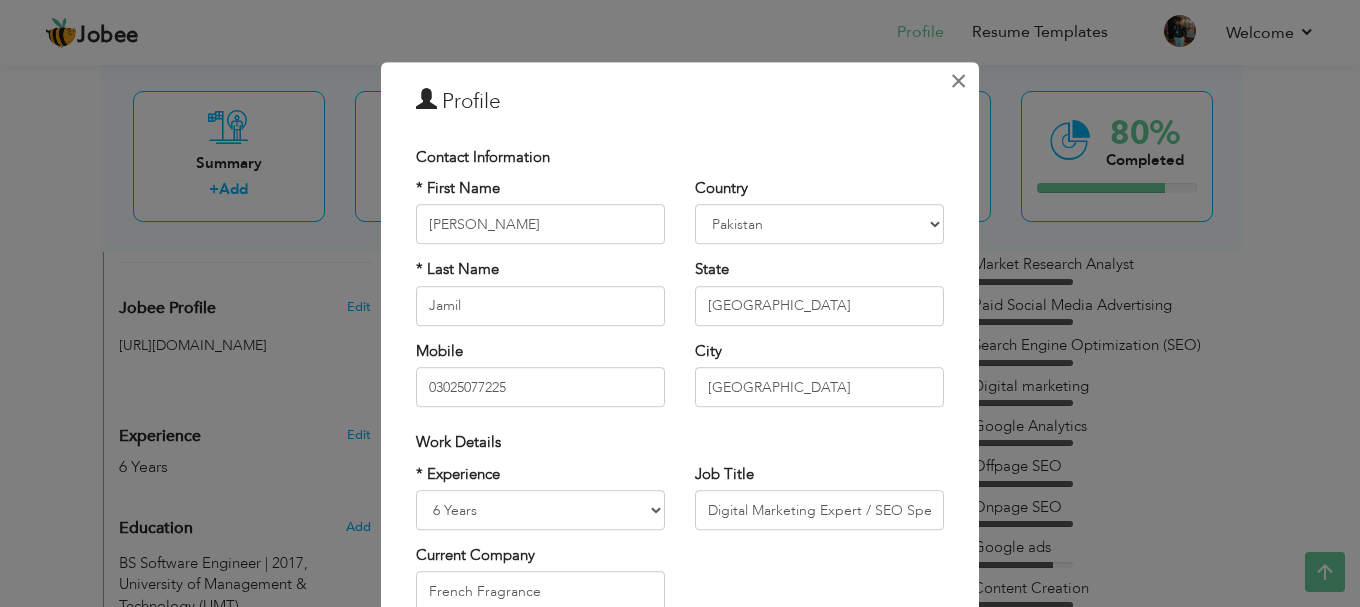 click on "×" at bounding box center [958, 81] 